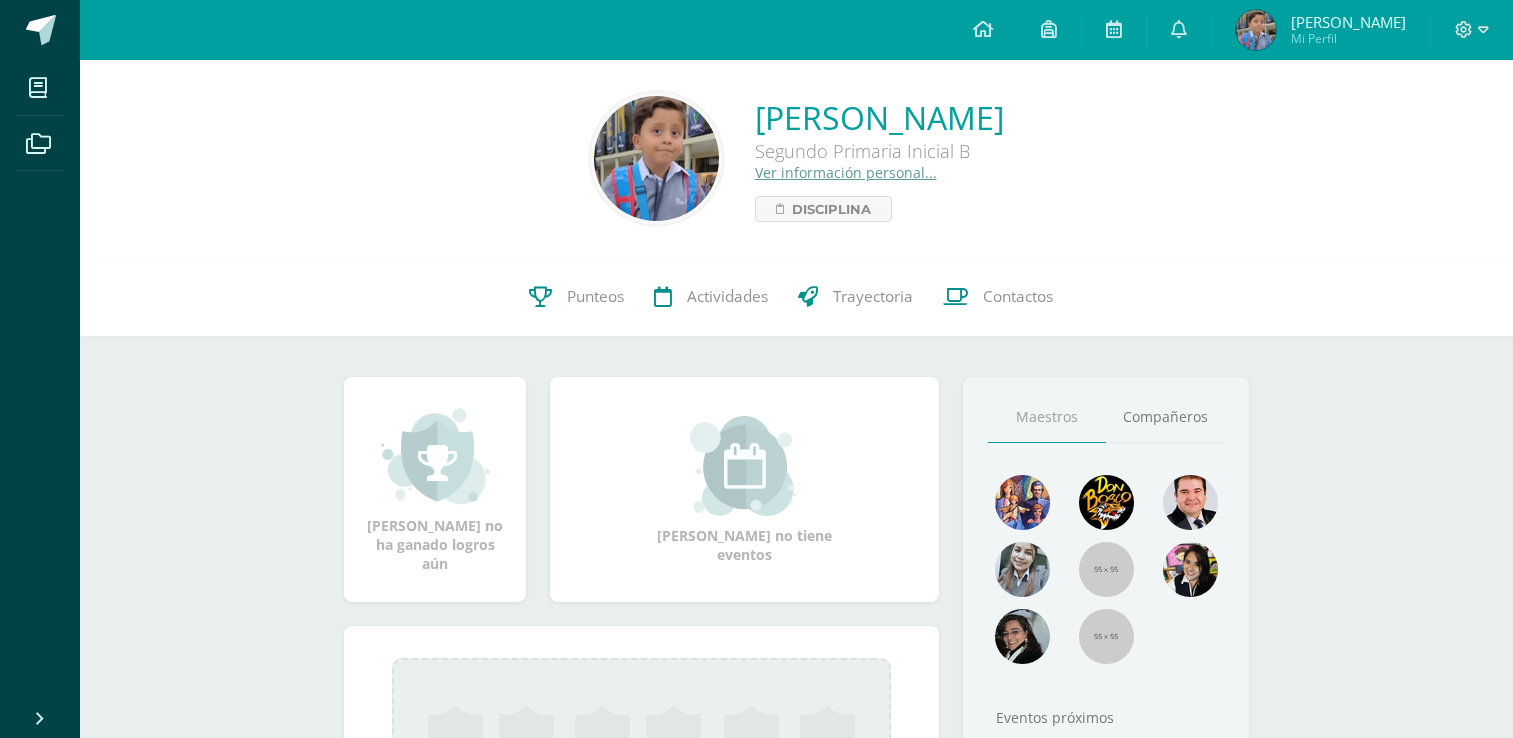 scroll, scrollTop: 0, scrollLeft: 0, axis: both 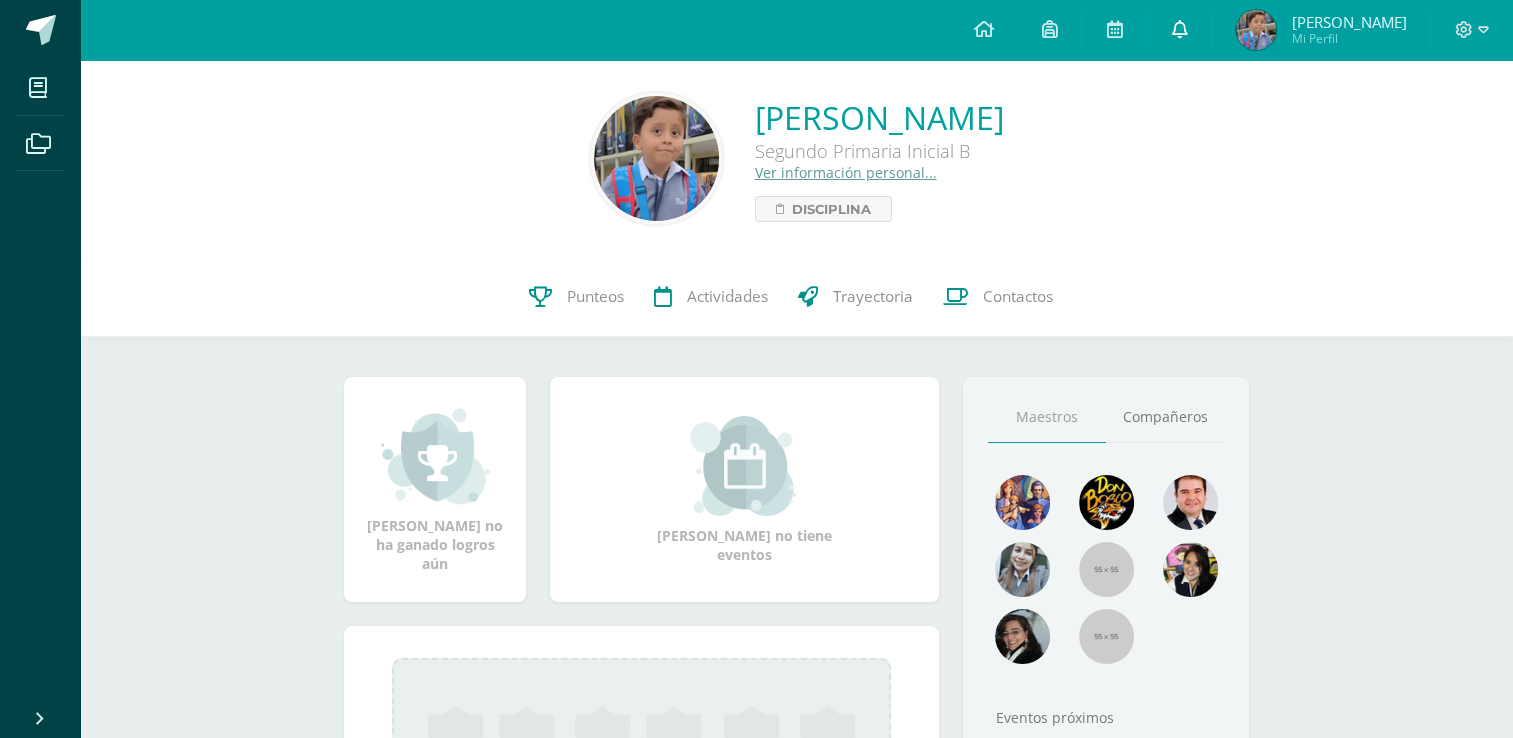 click at bounding box center (1179, 29) 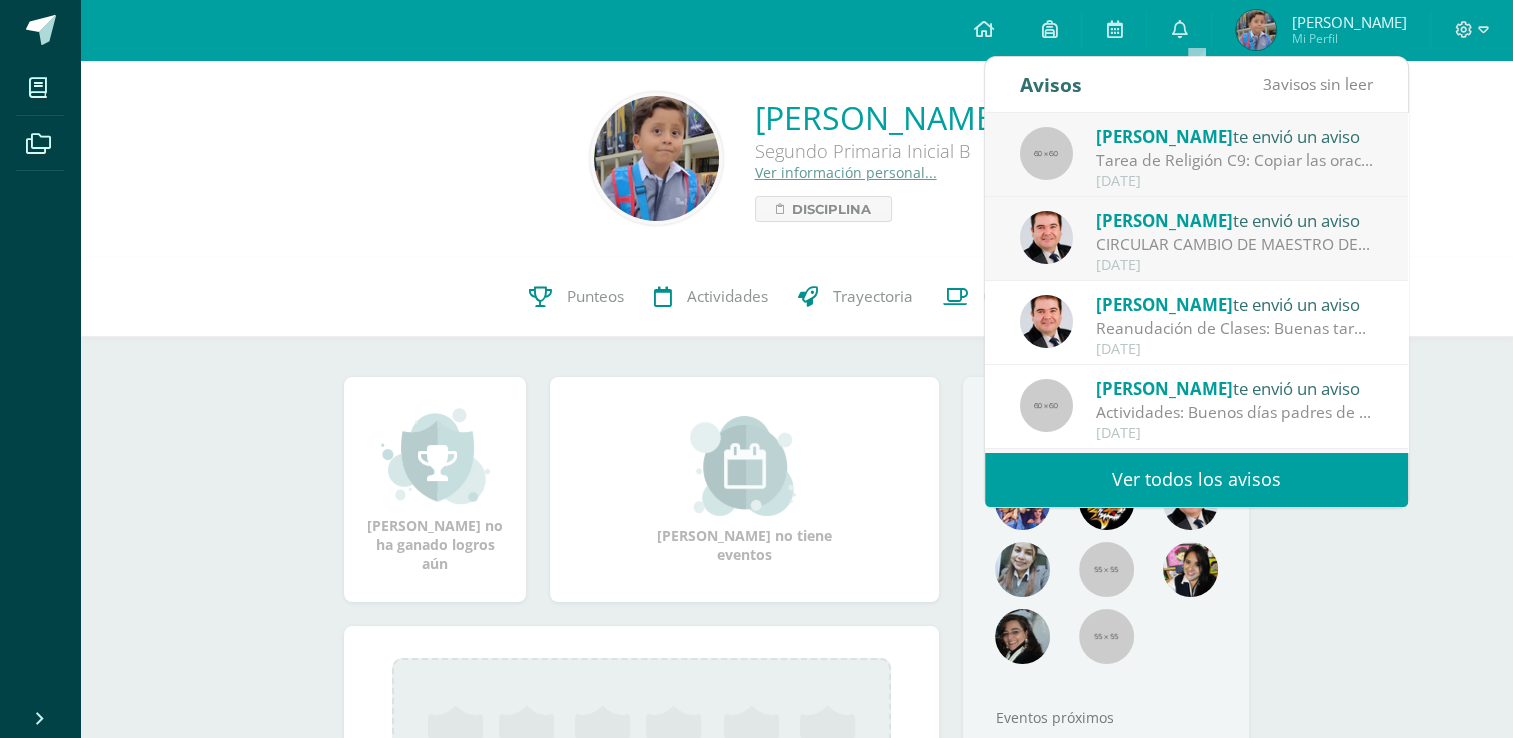 click on "Ver todos los avisos" at bounding box center [1196, 479] 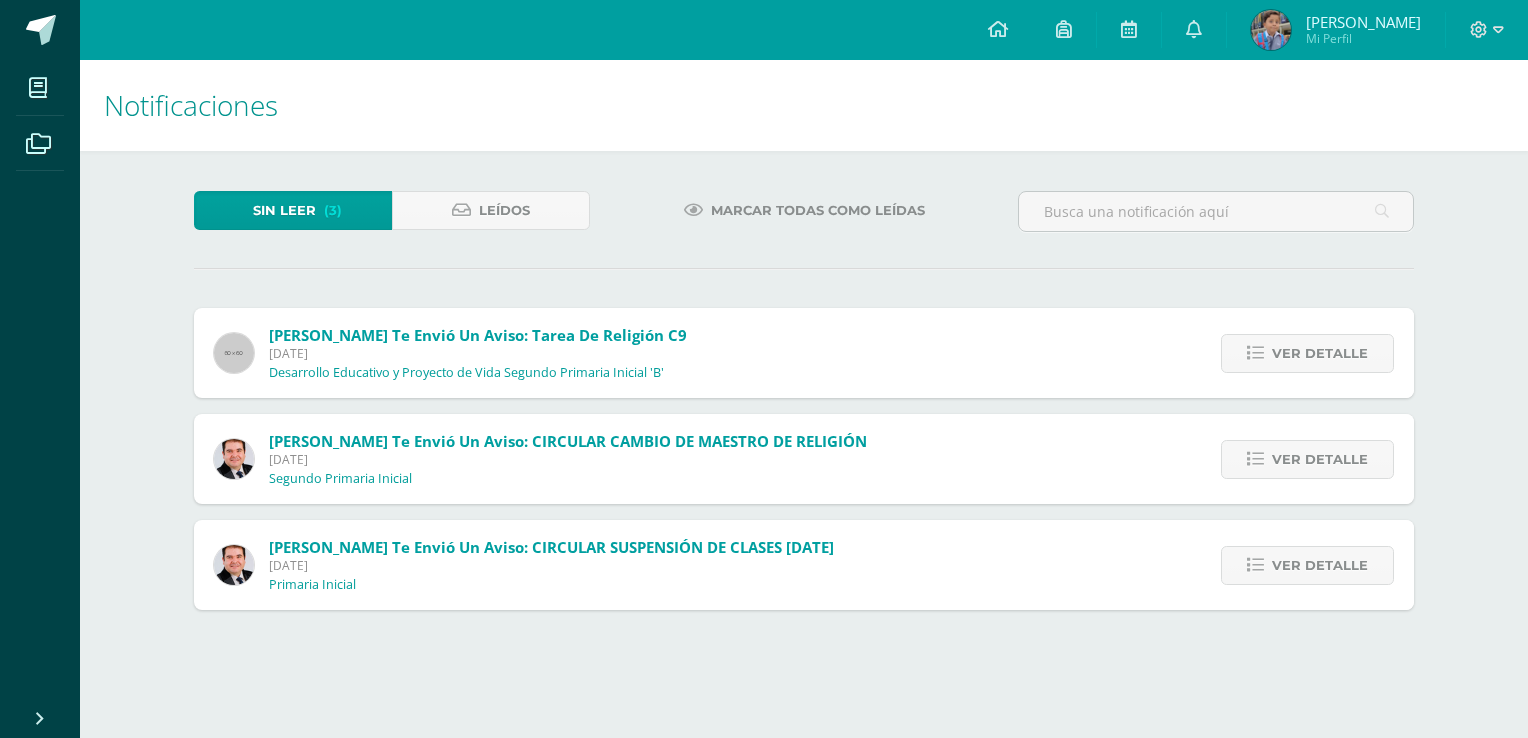 scroll, scrollTop: 0, scrollLeft: 0, axis: both 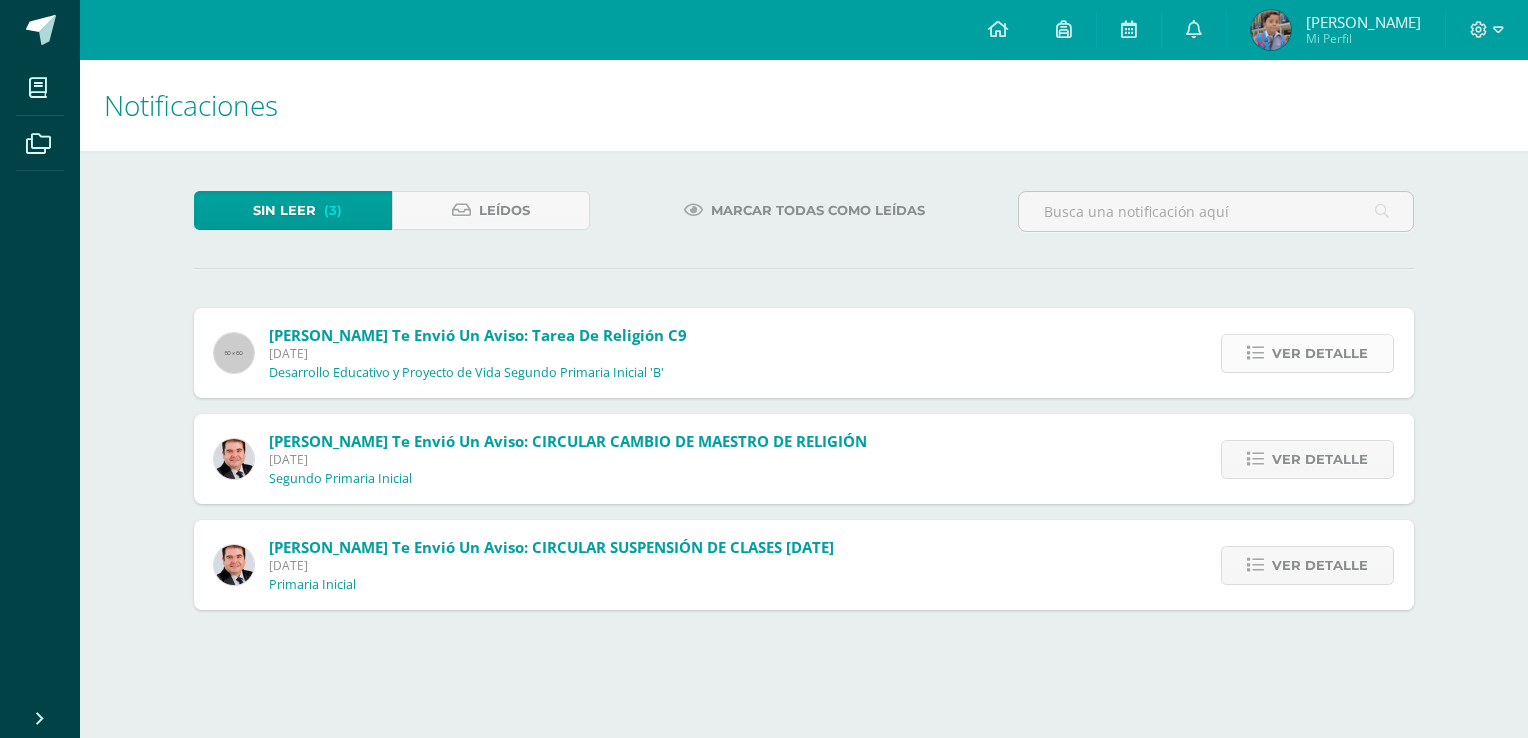 click on "Ver detalle" at bounding box center (1307, 353) 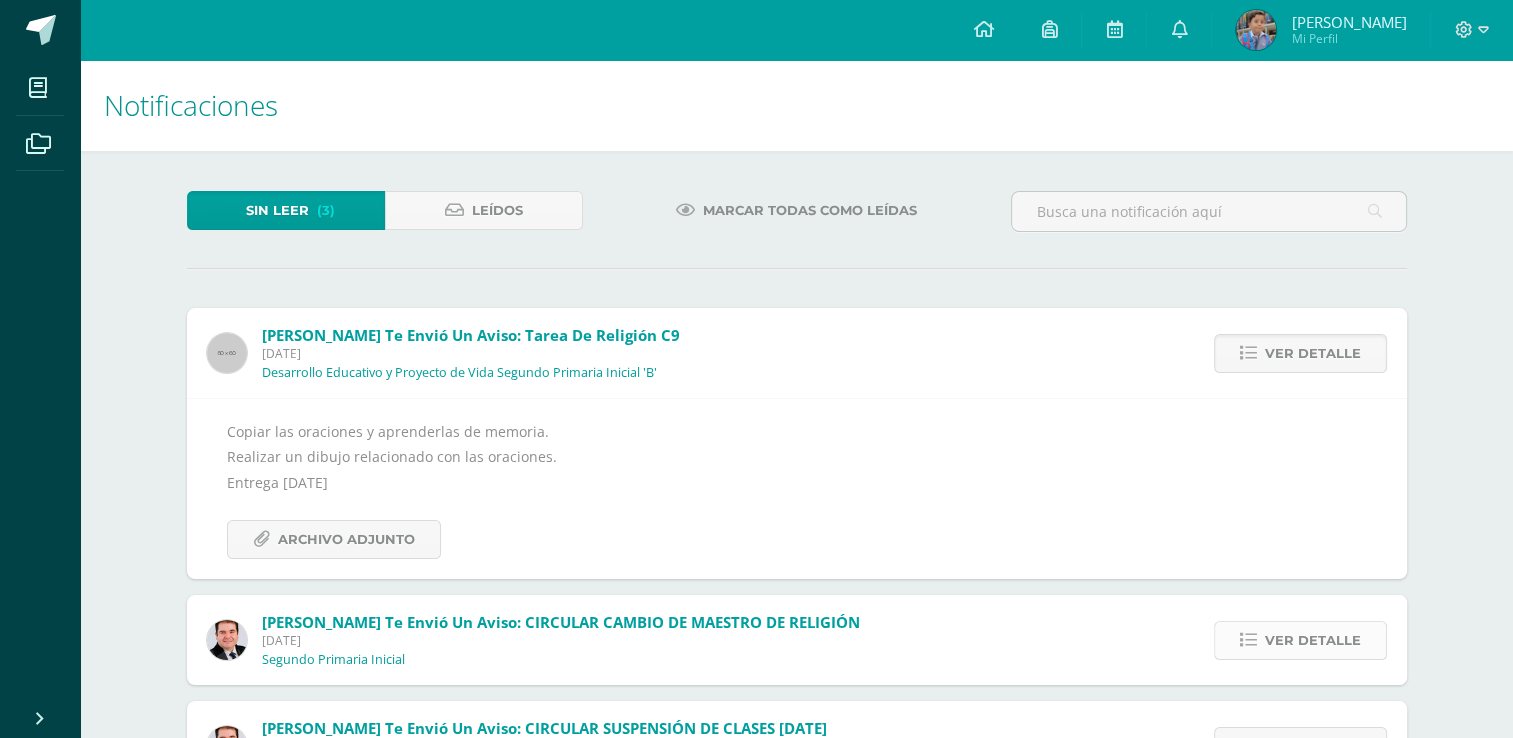 click at bounding box center (1248, 640) 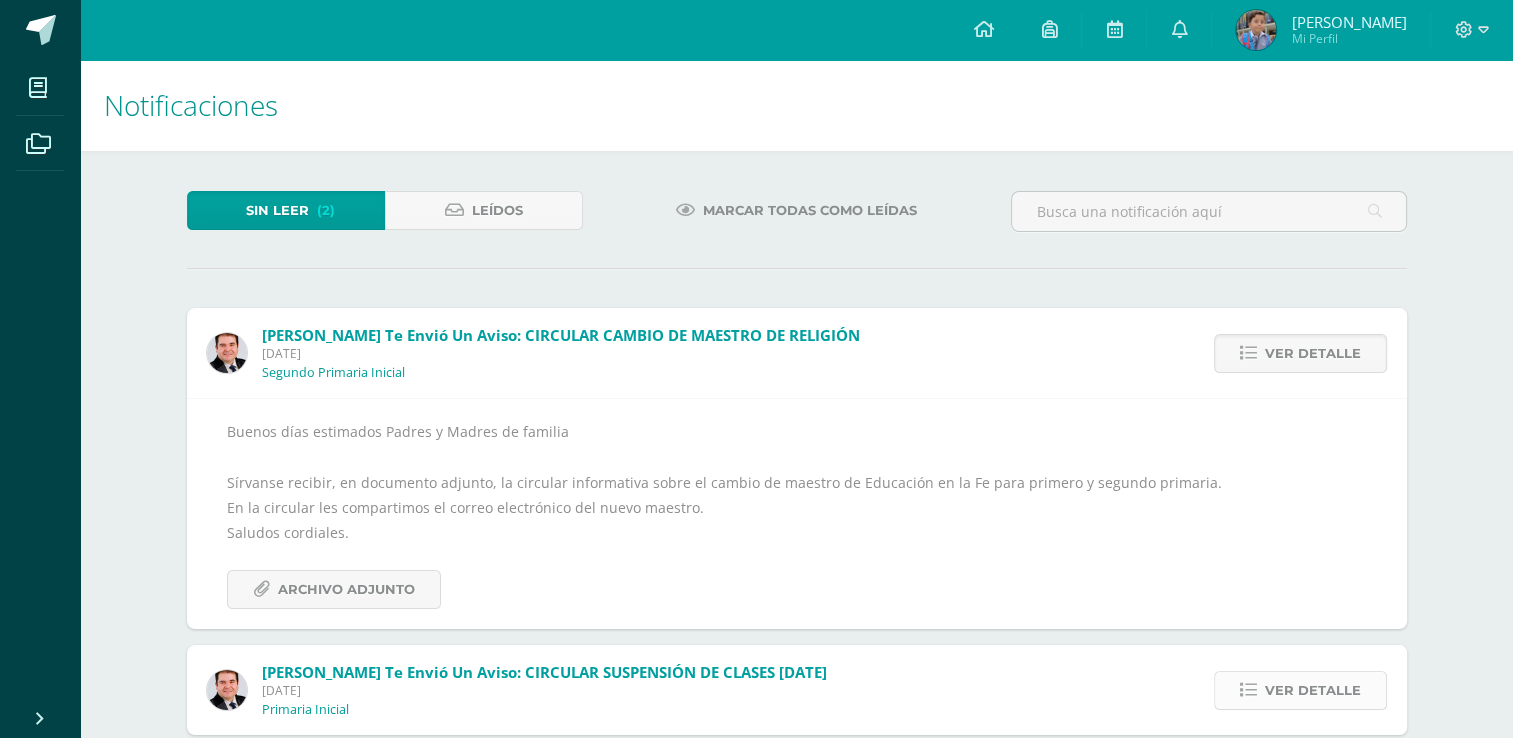 click at bounding box center [1248, 690] 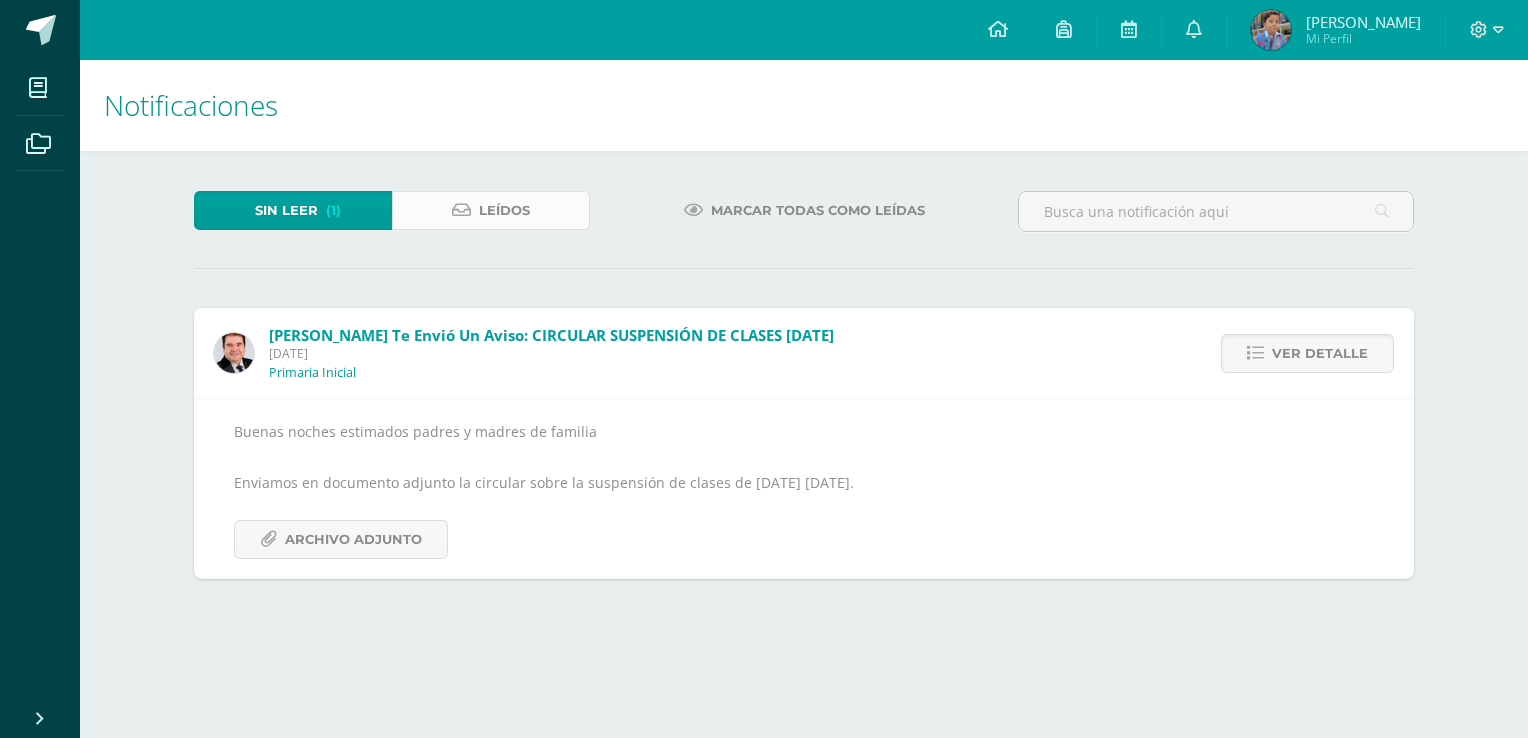 click on "Leídos" at bounding box center [504, 210] 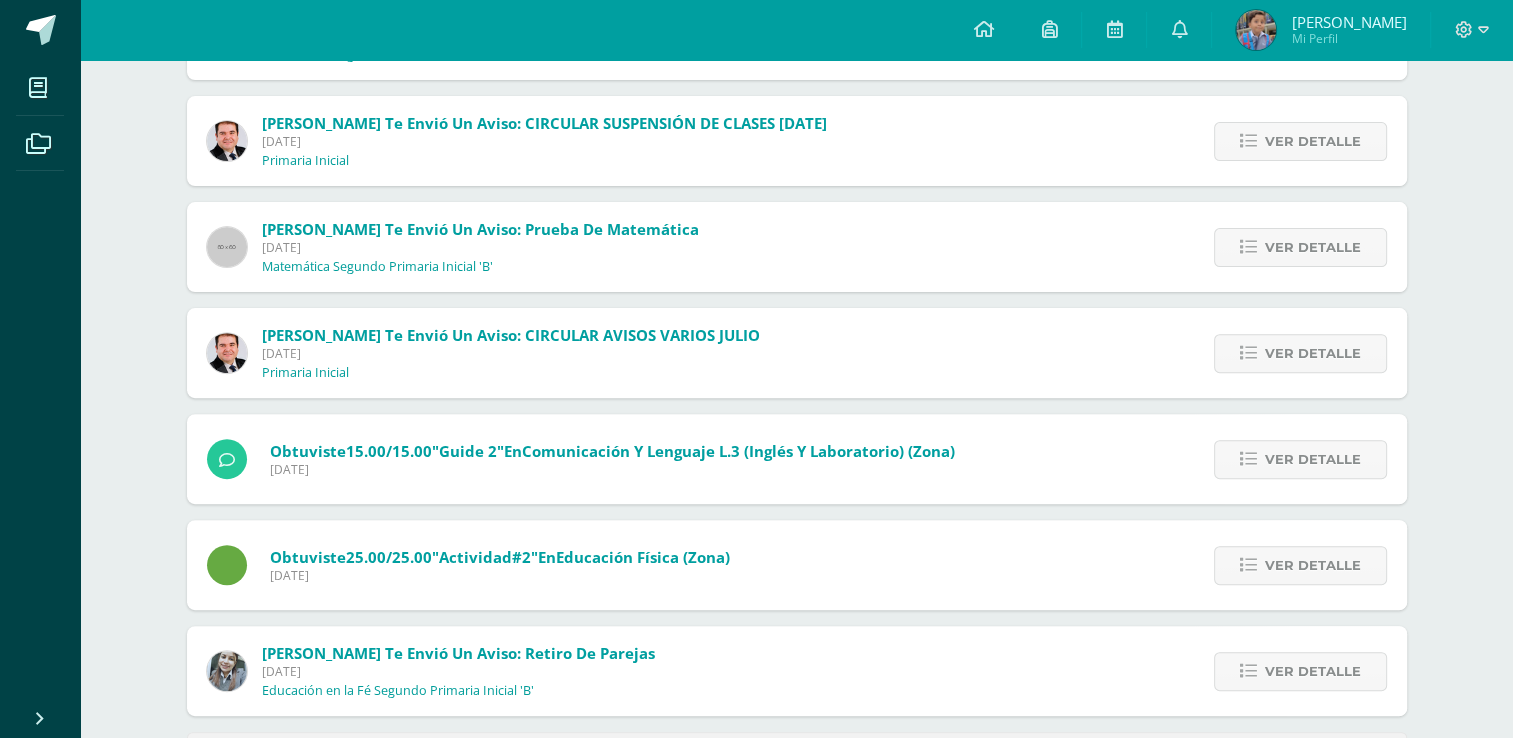 scroll, scrollTop: 720, scrollLeft: 0, axis: vertical 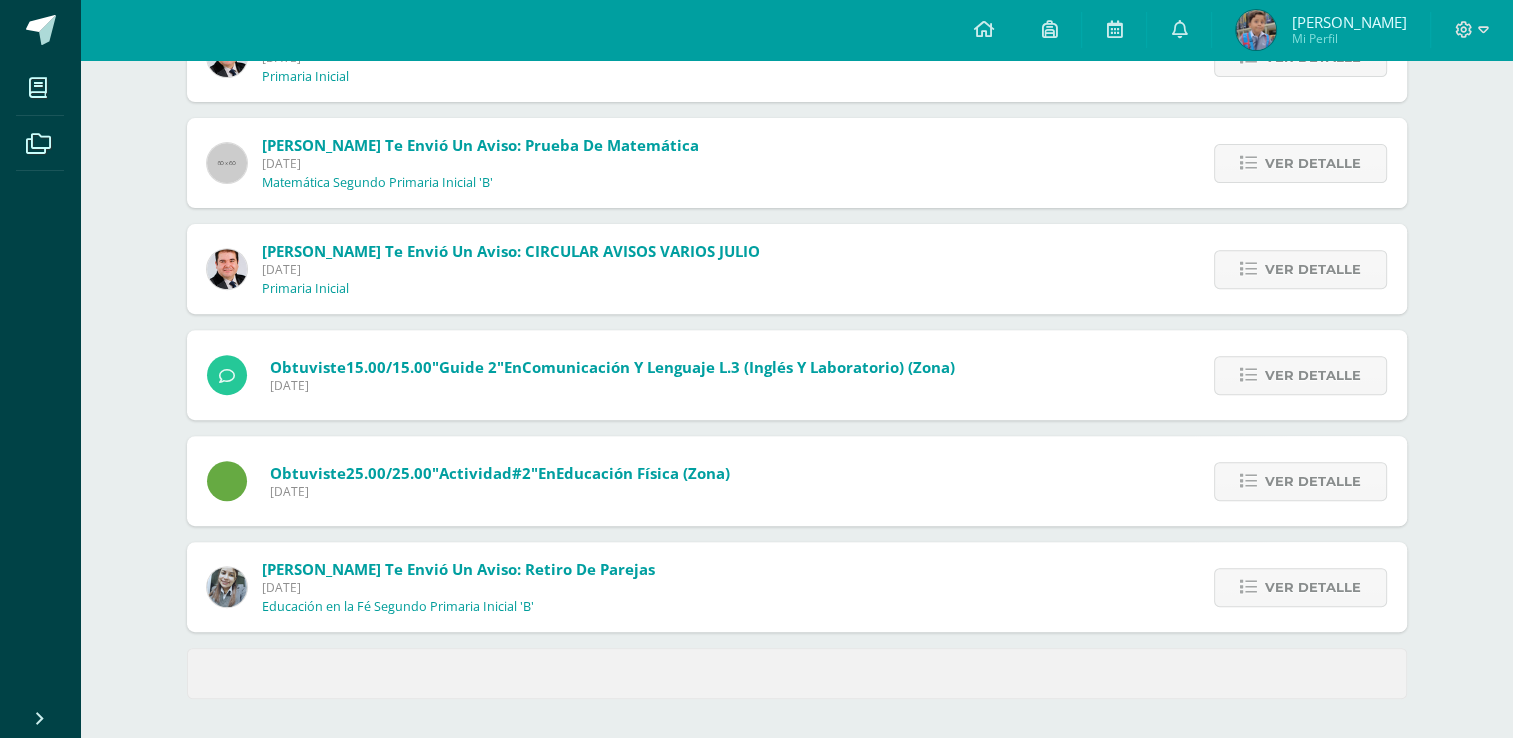 click on "Notificaciones Sin leer Leídos Yuri Juárez te envió un aviso: Tarea de Religión C9
Jueves 10 de Julio de 2025
Desarrollo Educativo y Proyecto de Vida Segundo Primaria Inicial 'B' Ver detalle
Copiar las oraciones y aprenderlas de memoria.  Realizar un dibujo relacionado con las oraciones.  Entrega Lunes
Archivo Adjunto Carlos Del te envió un aviso: CIRCULAR CAMBIO DE MAESTRO DE RELIGIÓN
Jueves 10 de Julio de 2025
Segundo Primaria Inicial Ver detalle
Buenos días estimados Padres y Madres de familia Sírvanse recibir, en documento adjunto, la circular informativa sobre el cambio de maestro de Educación en la Fe para primero y segundo primaria.  En la circular les compartimos el correo electrónico del nuevo maestro.  Saludos cordiales.
Archivo Adjunto Carlos Del te envió un aviso: Reanudación de Clases Primaria Inicial Ver detalle Adjunto el comunicado del MINEDUC. Ver detalle" at bounding box center [796, 39] 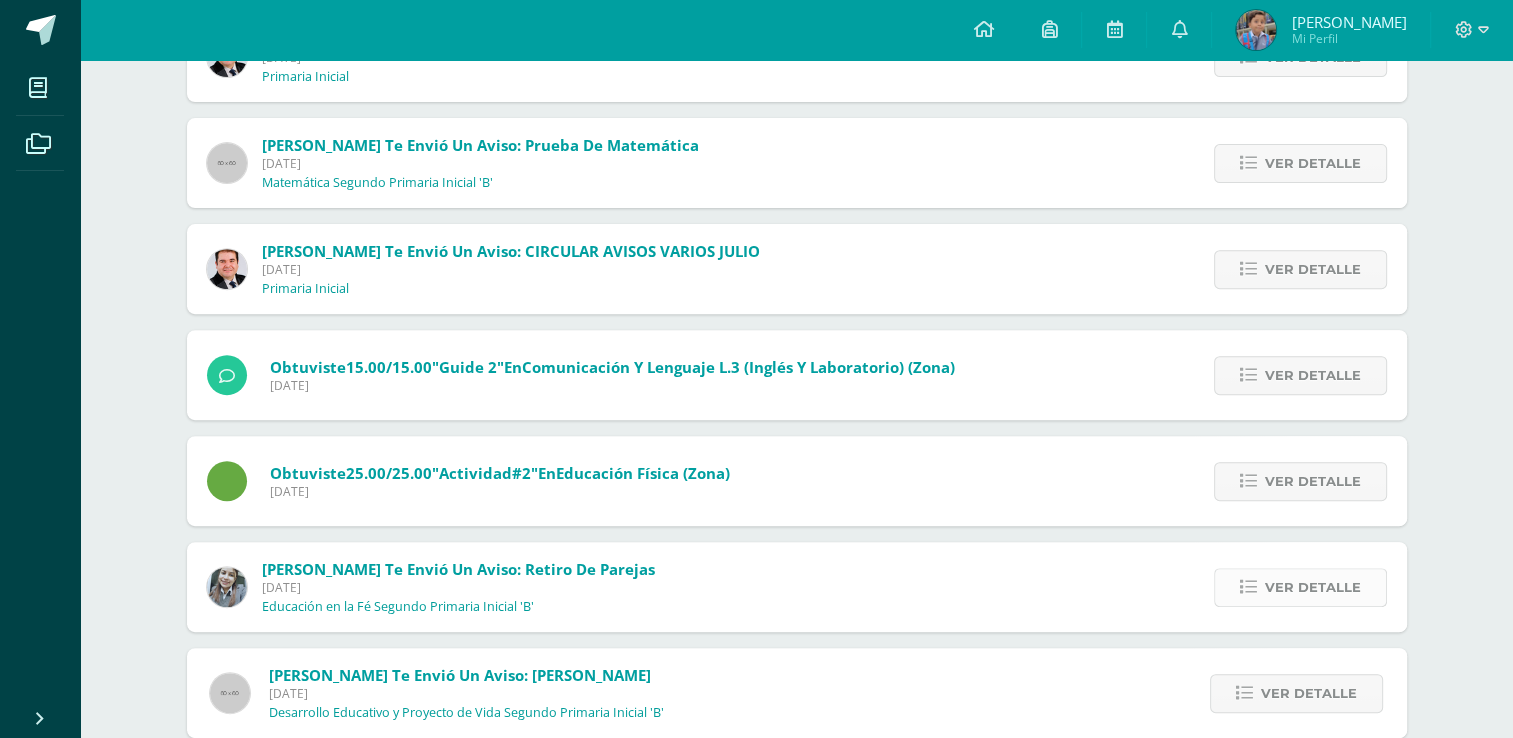 click at bounding box center (1248, 587) 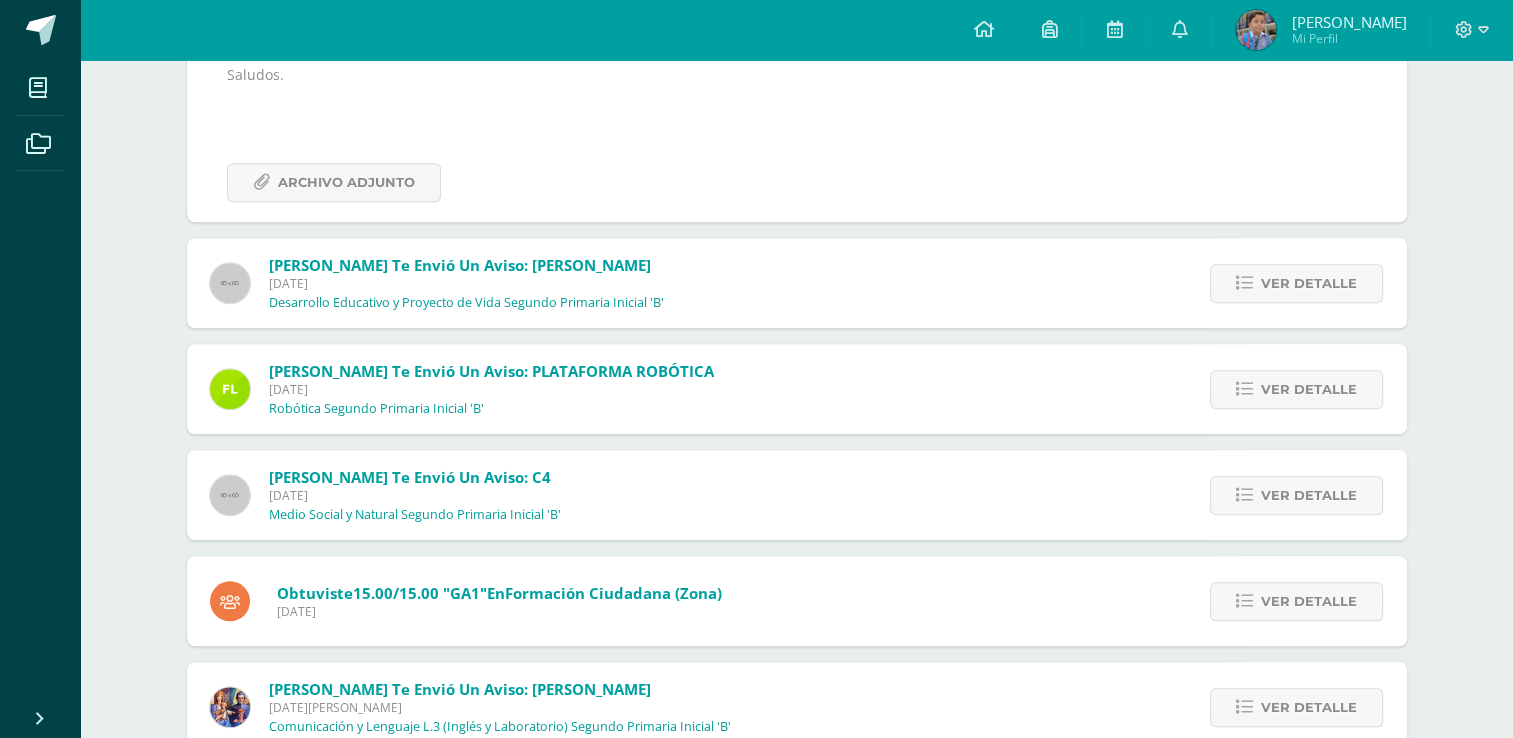 scroll, scrollTop: 1440, scrollLeft: 0, axis: vertical 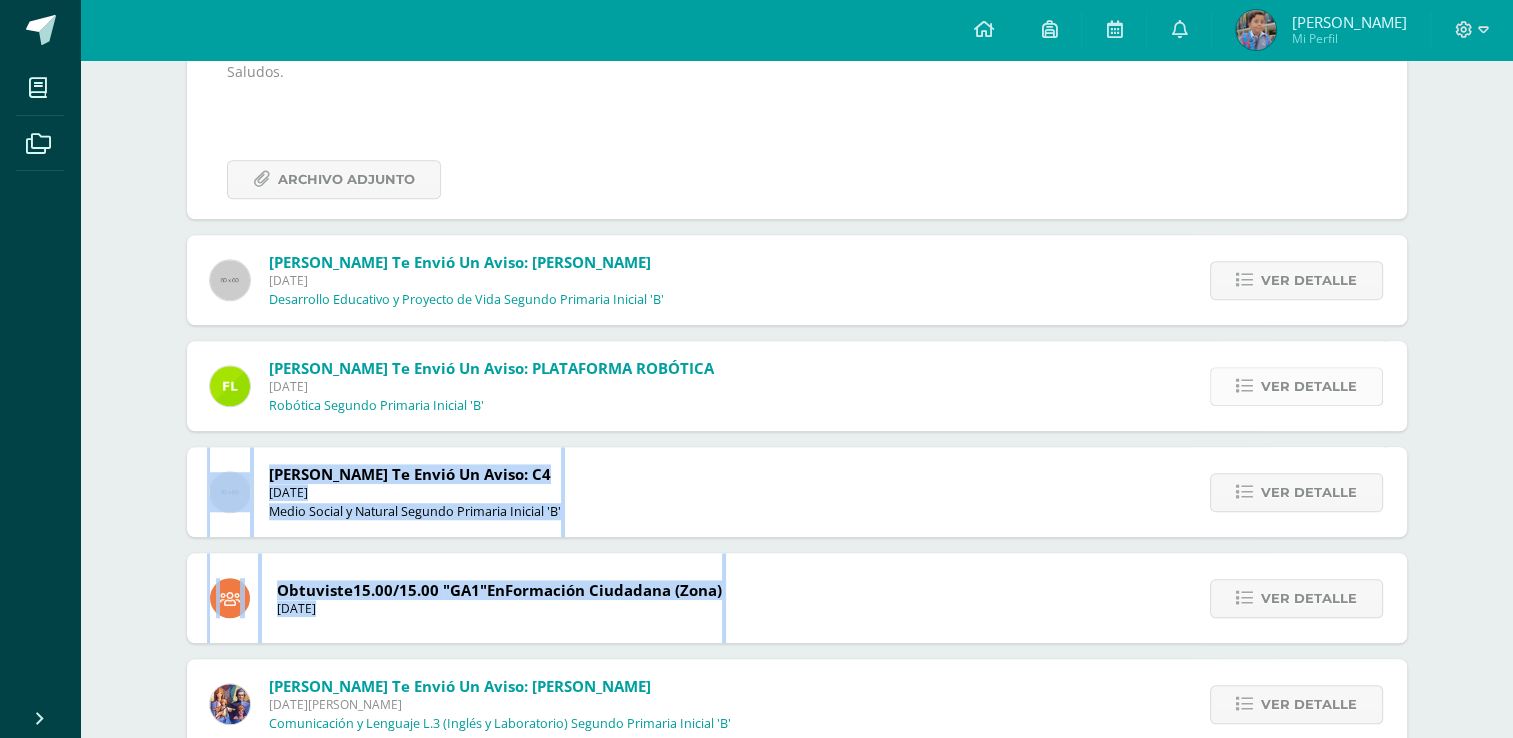 drag, startPoint x: 1288, startPoint y: 565, endPoint x: 1246, endPoint y: 381, distance: 188.73262 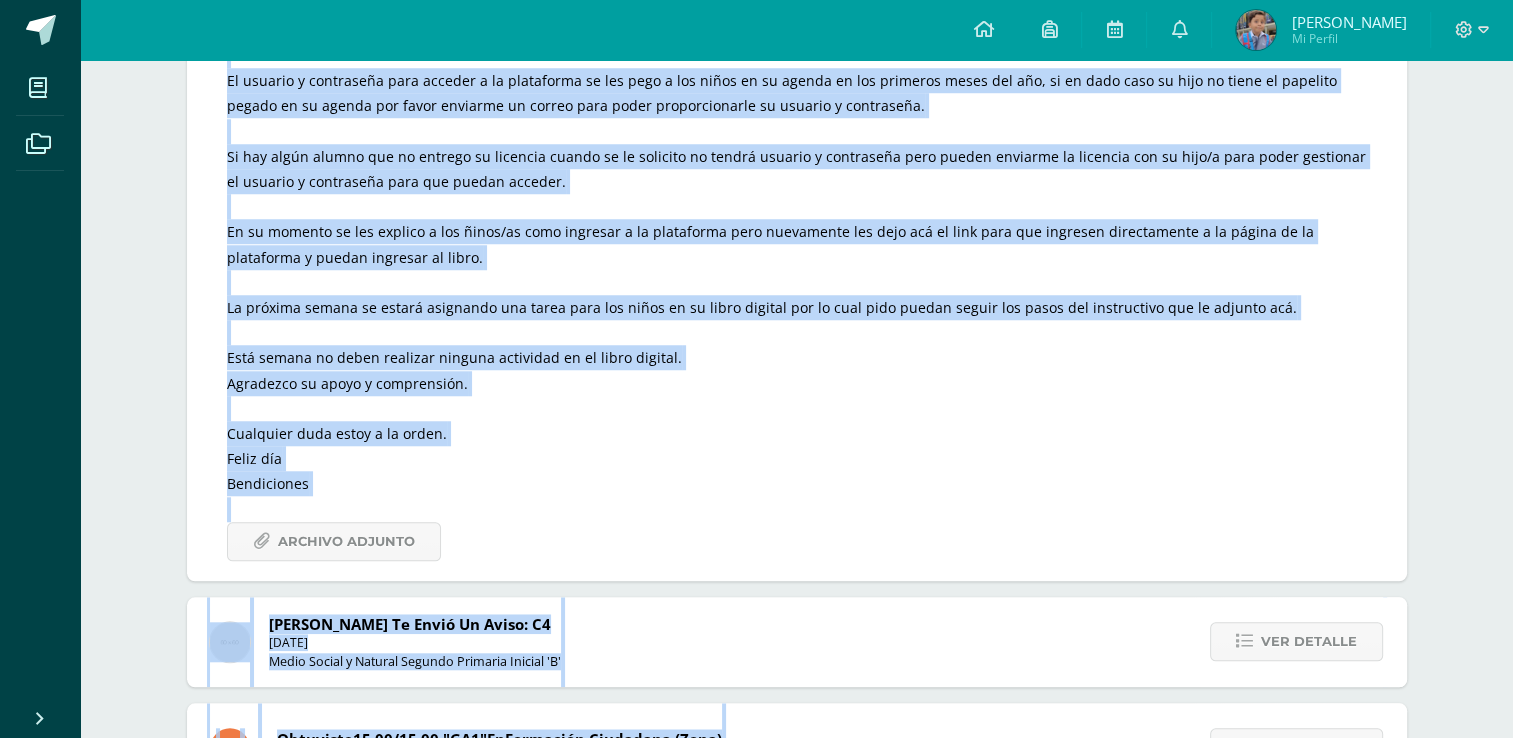 scroll, scrollTop: 1728, scrollLeft: 0, axis: vertical 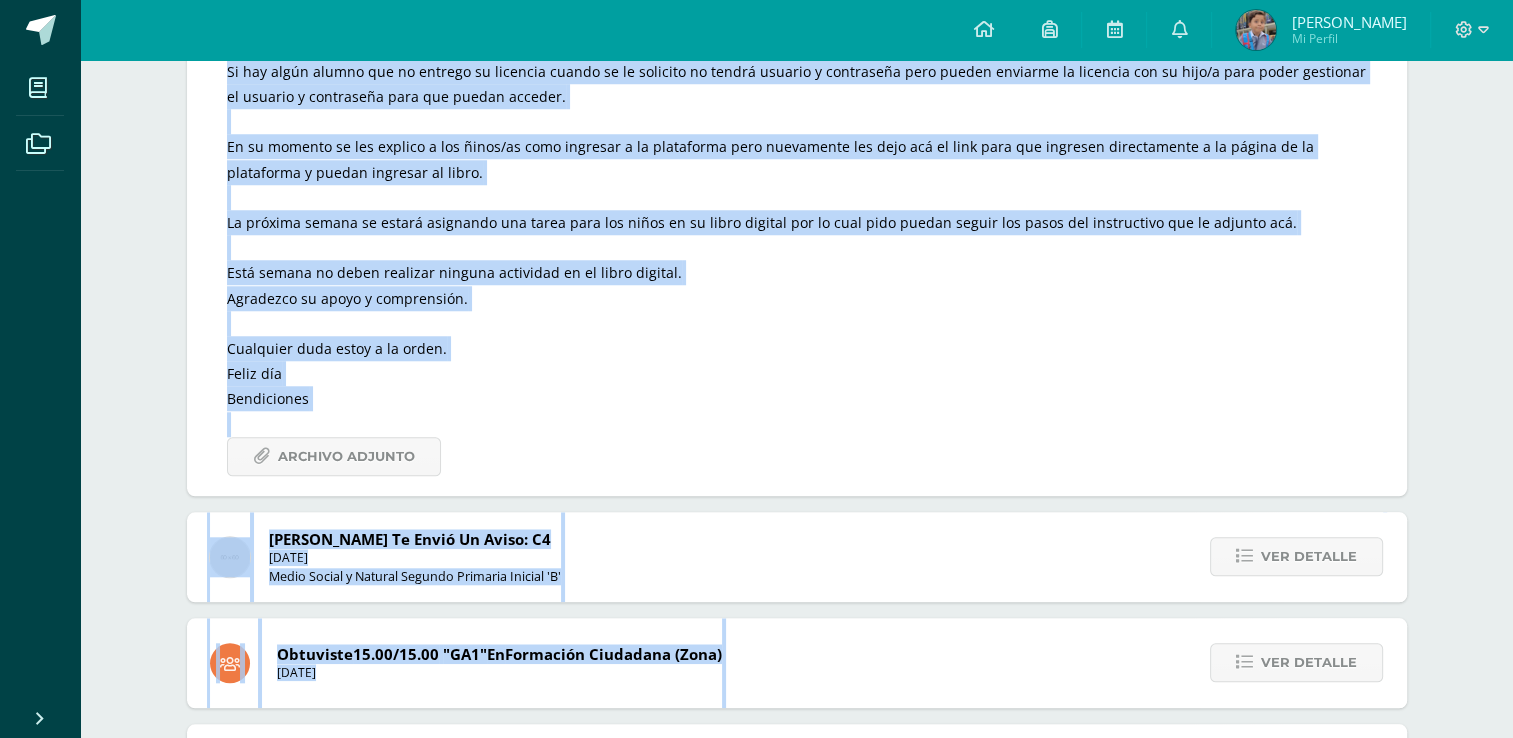 click on "Notificaciones Sin leer Leídos Yuri Juárez te envió un aviso: Tarea de Religión C9
Jueves 10 de Julio de 2025
Desarrollo Educativo y Proyecto de Vida Segundo Primaria Inicial 'B' Ver detalle
Copiar las oraciones y aprenderlas de memoria.  Realizar un dibujo relacionado con las oraciones.  Entrega Lunes
Archivo Adjunto Carlos Del te envió un aviso: CIRCULAR CAMBIO DE MAESTRO DE RELIGIÓN
Jueves 10 de Julio de 2025
Segundo Primaria Inicial Ver detalle
Buenos días estimados Padres y Madres de familia Sírvanse recibir, en documento adjunto, la circular informativa sobre el cambio de maestro de Educación en la Fe para primero y segundo primaria.  En la circular les compartimos el correo electrónico del nuevo maestro.  Saludos cordiales.
Archivo Adjunto Carlos Del te envió un aviso: Reanudación de Clases Primaria Inicial Ver detalle Adjunto el comunicado del MINEDUC. Ver detalle" at bounding box center (796, 1465) 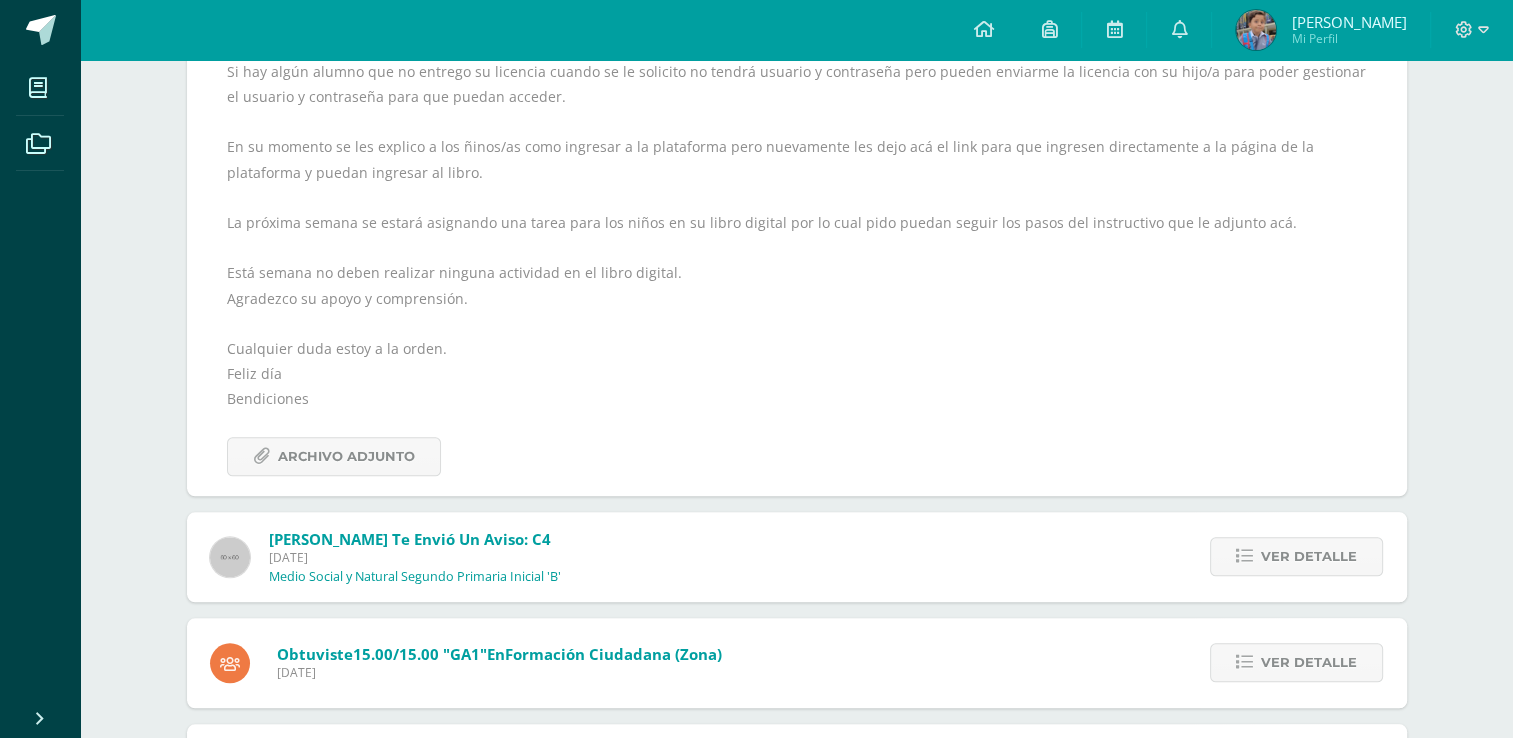 click on "Yuri Juárez te envió un aviso: C4
Miércoles 02 de Julio de 2025
Medio Social y Natural Segundo Primaria Inicial 'B'" at bounding box center [386, 557] 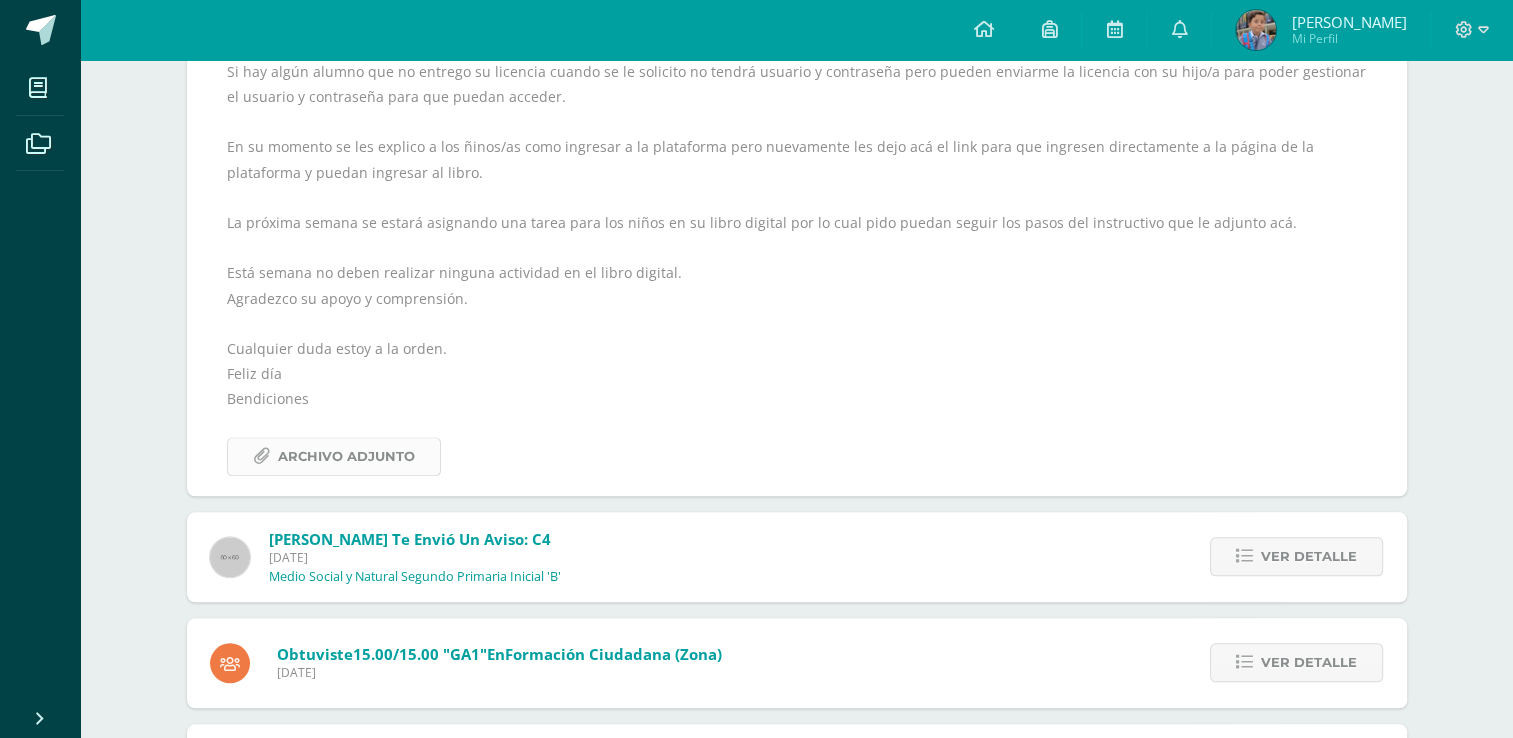 click on "Archivo Adjunto" at bounding box center (346, 456) 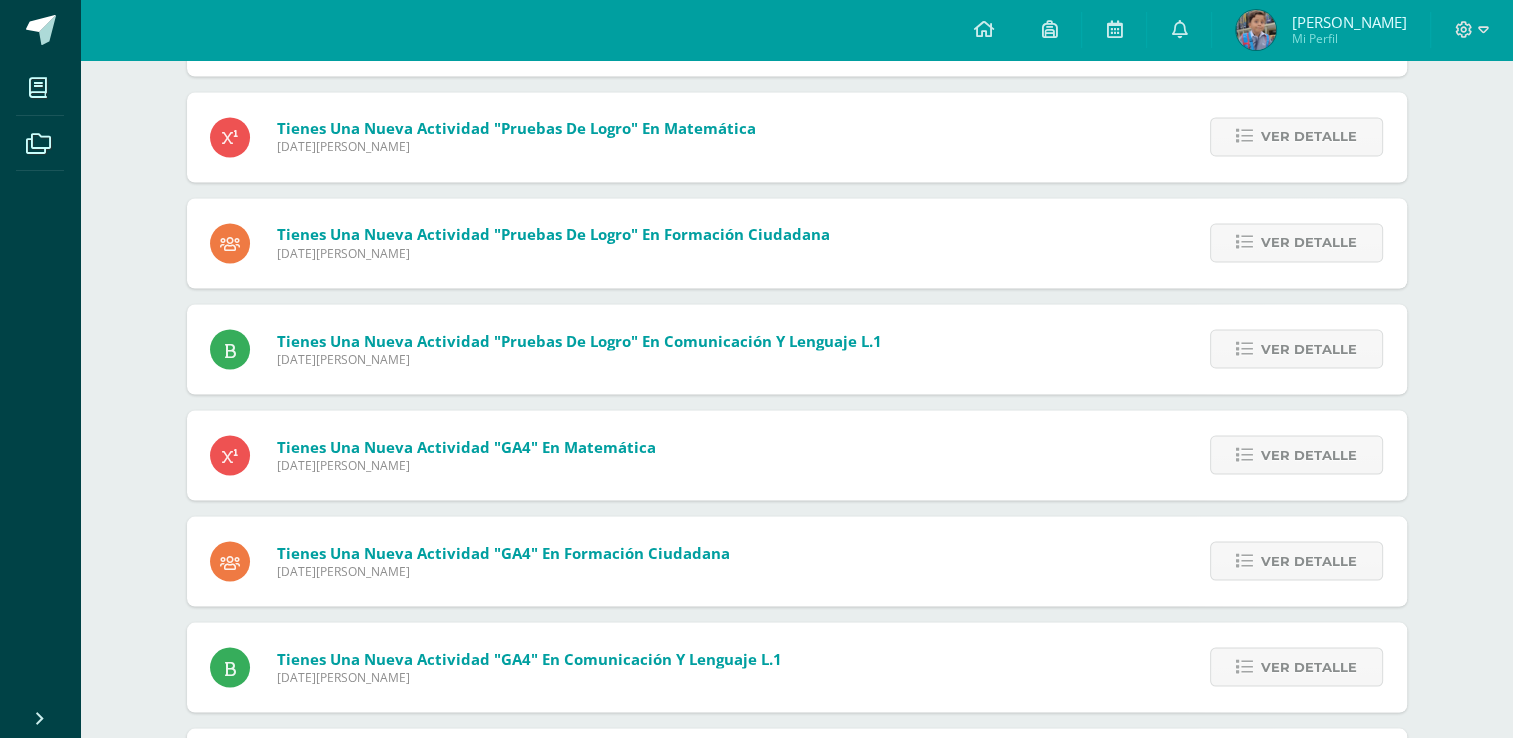 scroll, scrollTop: 3308, scrollLeft: 0, axis: vertical 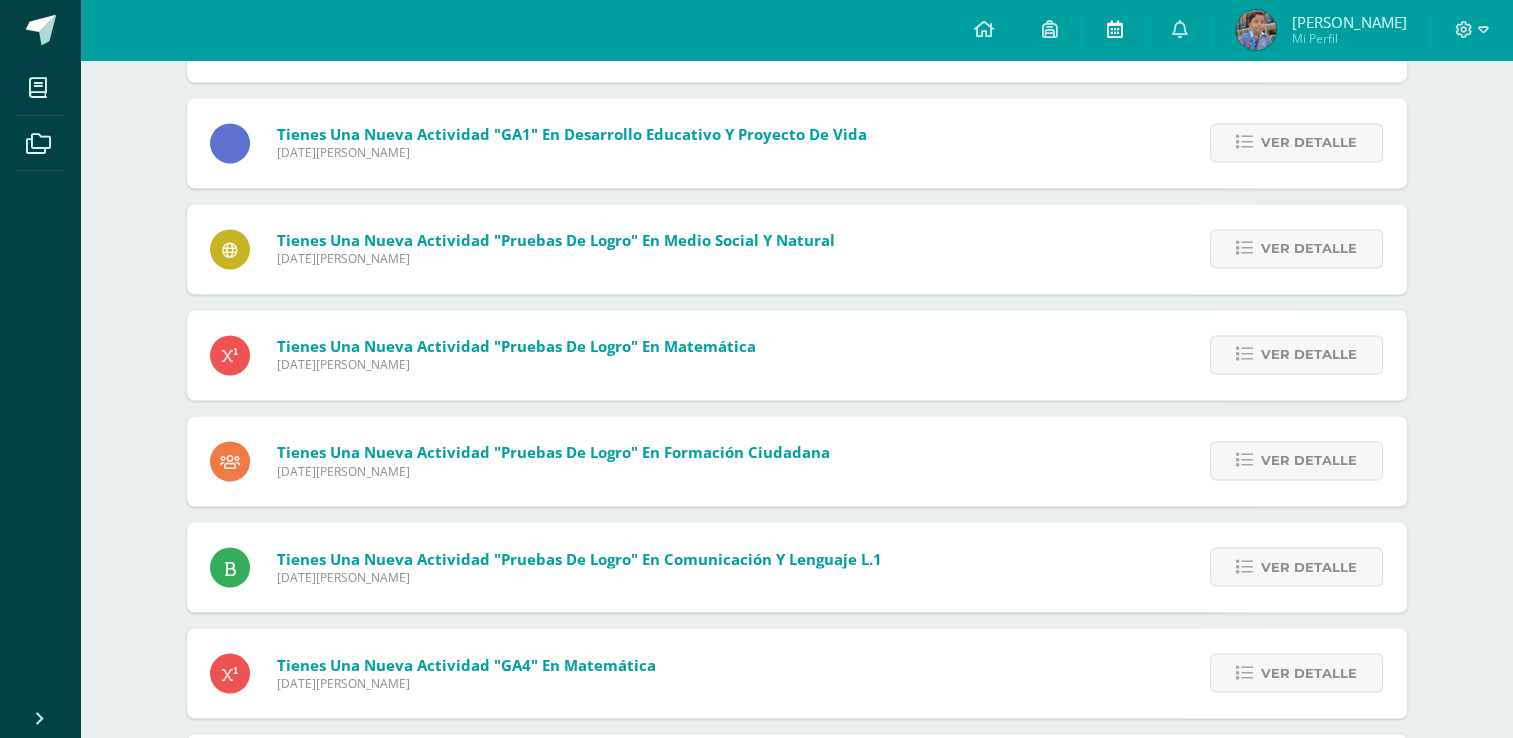 click at bounding box center (1114, 29) 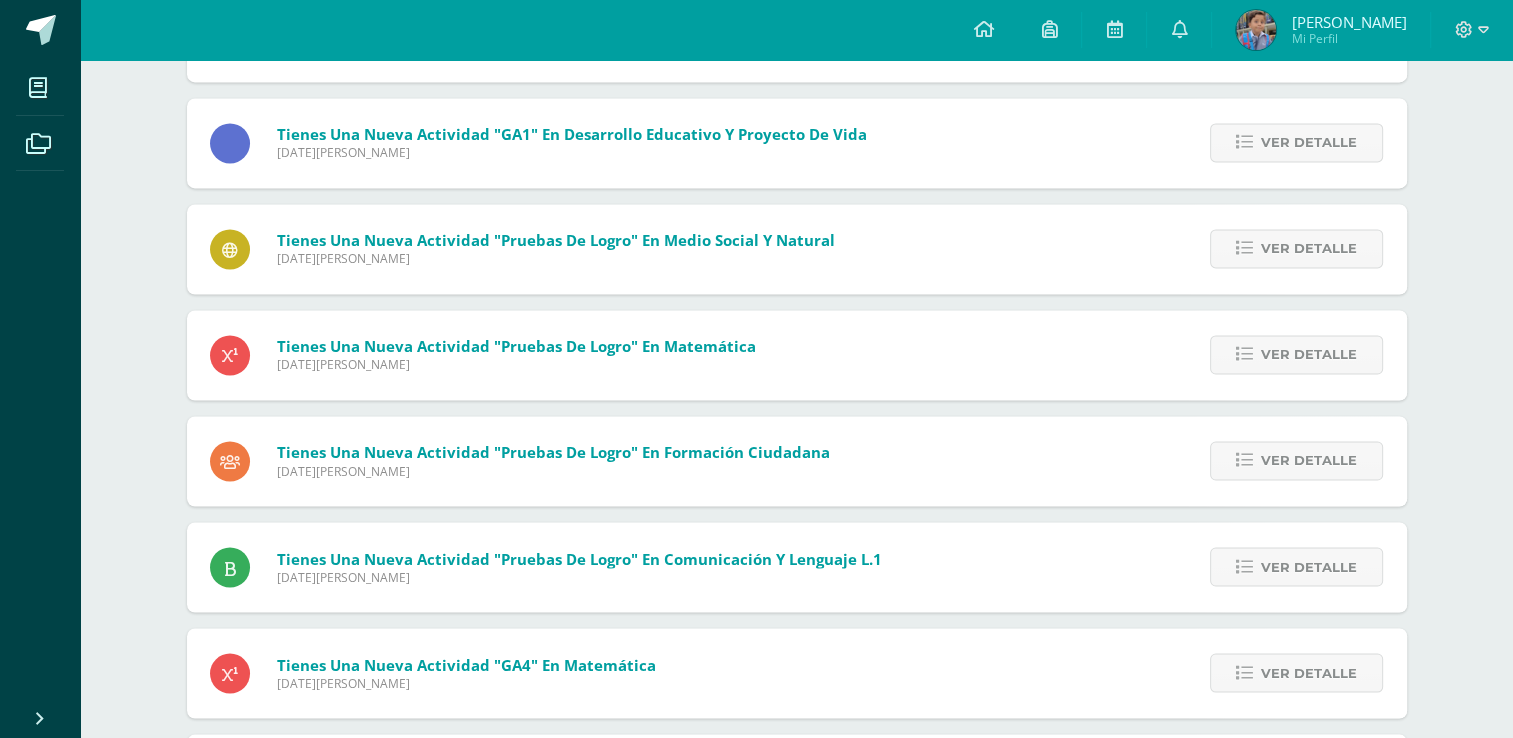 click on "Notificaciones Sin leer Leídos Yuri Juárez te envió un aviso: Tarea de Religión C9
Jueves 10 de Julio de 2025
Desarrollo Educativo y Proyecto de Vida Segundo Primaria Inicial 'B' Ver detalle
Copiar las oraciones y aprenderlas de memoria.  Realizar un dibujo relacionado con las oraciones.  Entrega Lunes
Archivo Adjunto Carlos Del te envió un aviso: CIRCULAR CAMBIO DE MAESTRO DE RELIGIÓN
Jueves 10 de Julio de 2025
Segundo Primaria Inicial Ver detalle
Buenos días estimados Padres y Madres de familia Sírvanse recibir, en documento adjunto, la circular informativa sobre el cambio de maestro de Educación en la Fe para primero y segundo primaria.  En la circular les compartimos el correo electrónico del nuevo maestro.  Saludos cordiales.
Archivo Adjunto Carlos Del te envió un aviso: Reanudación de Clases Primaria Inicial Ver detalle Adjunto el comunicado del MINEDUC. Ver detalle" at bounding box center [796, -115] 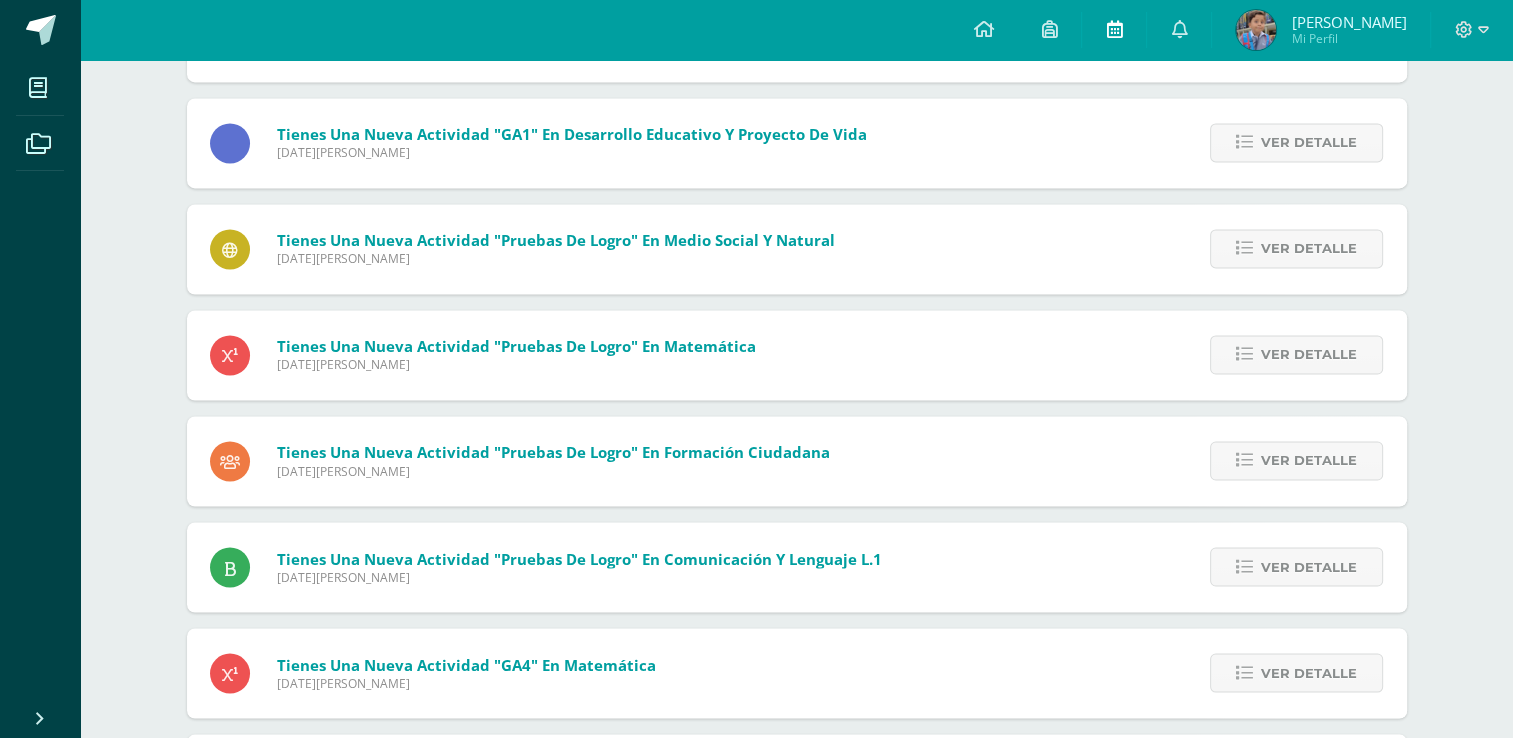 click at bounding box center (1114, 29) 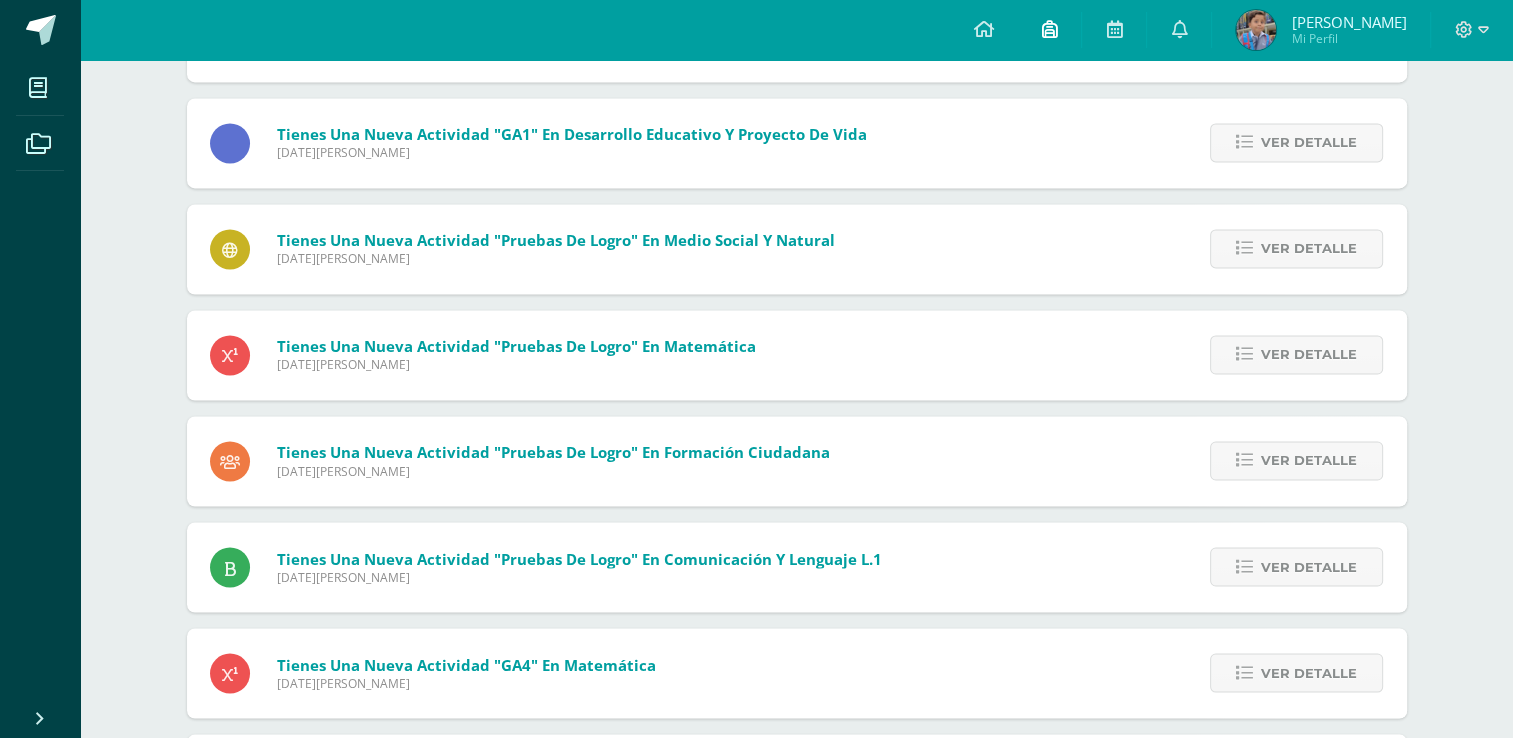 click at bounding box center (1049, 29) 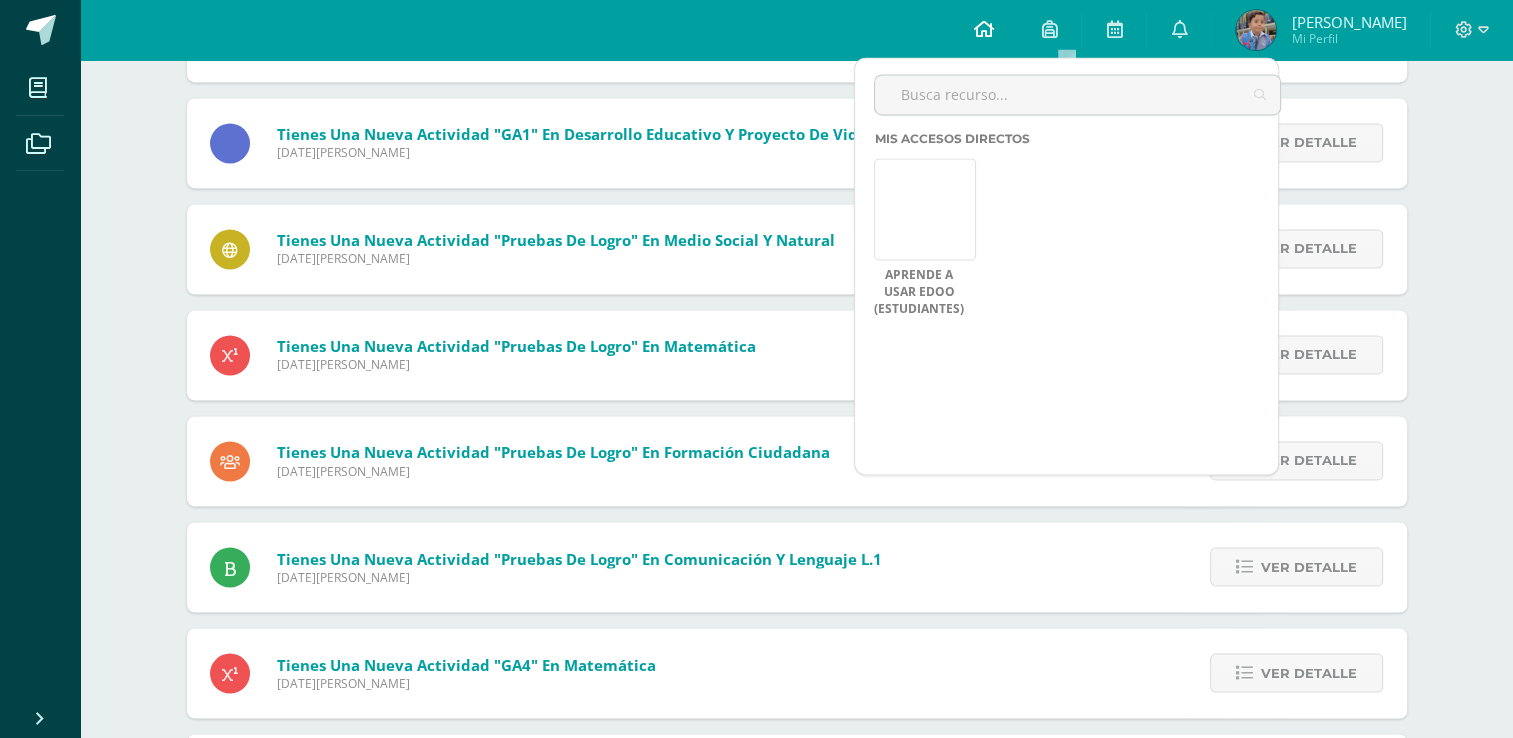 click at bounding box center [983, 29] 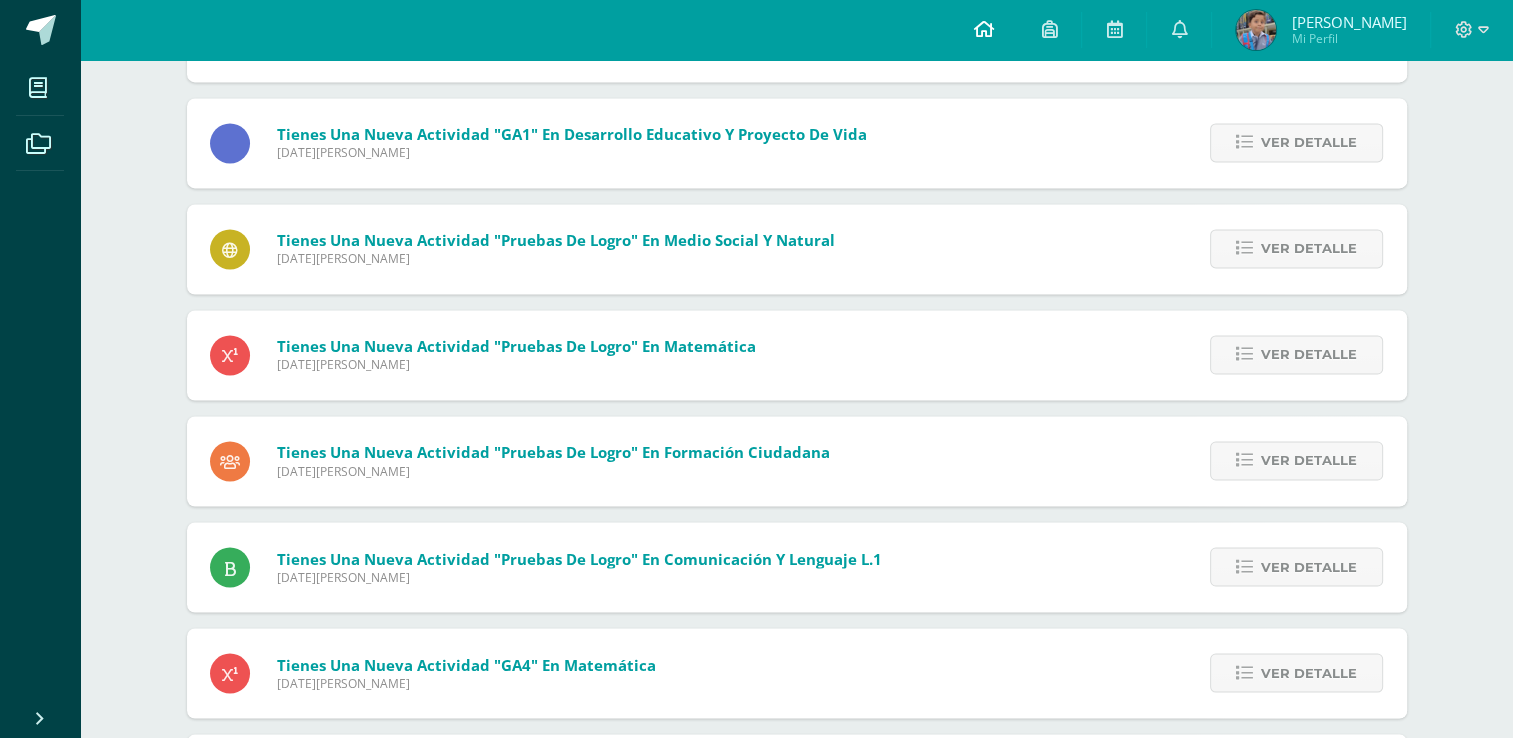 click at bounding box center (983, 29) 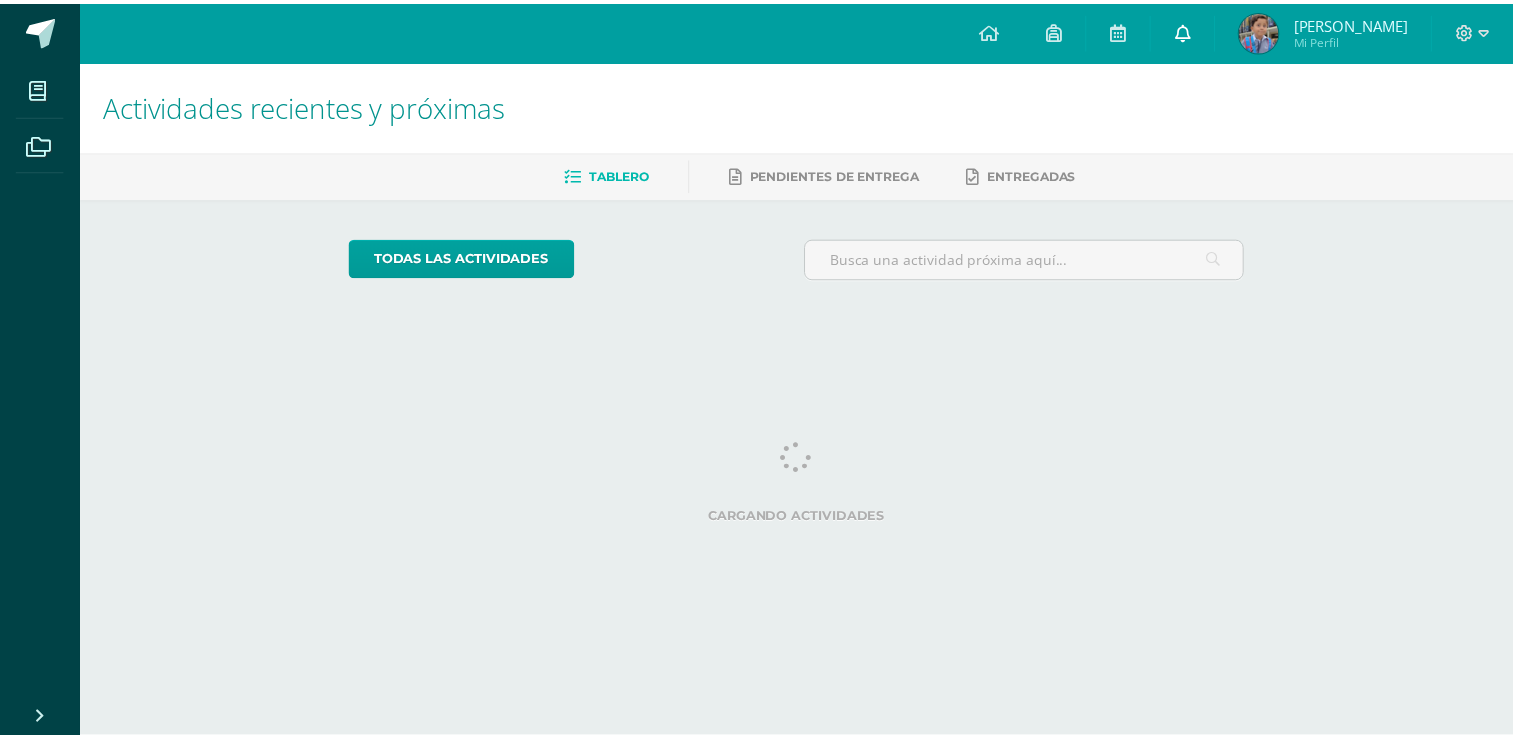 scroll, scrollTop: 0, scrollLeft: 0, axis: both 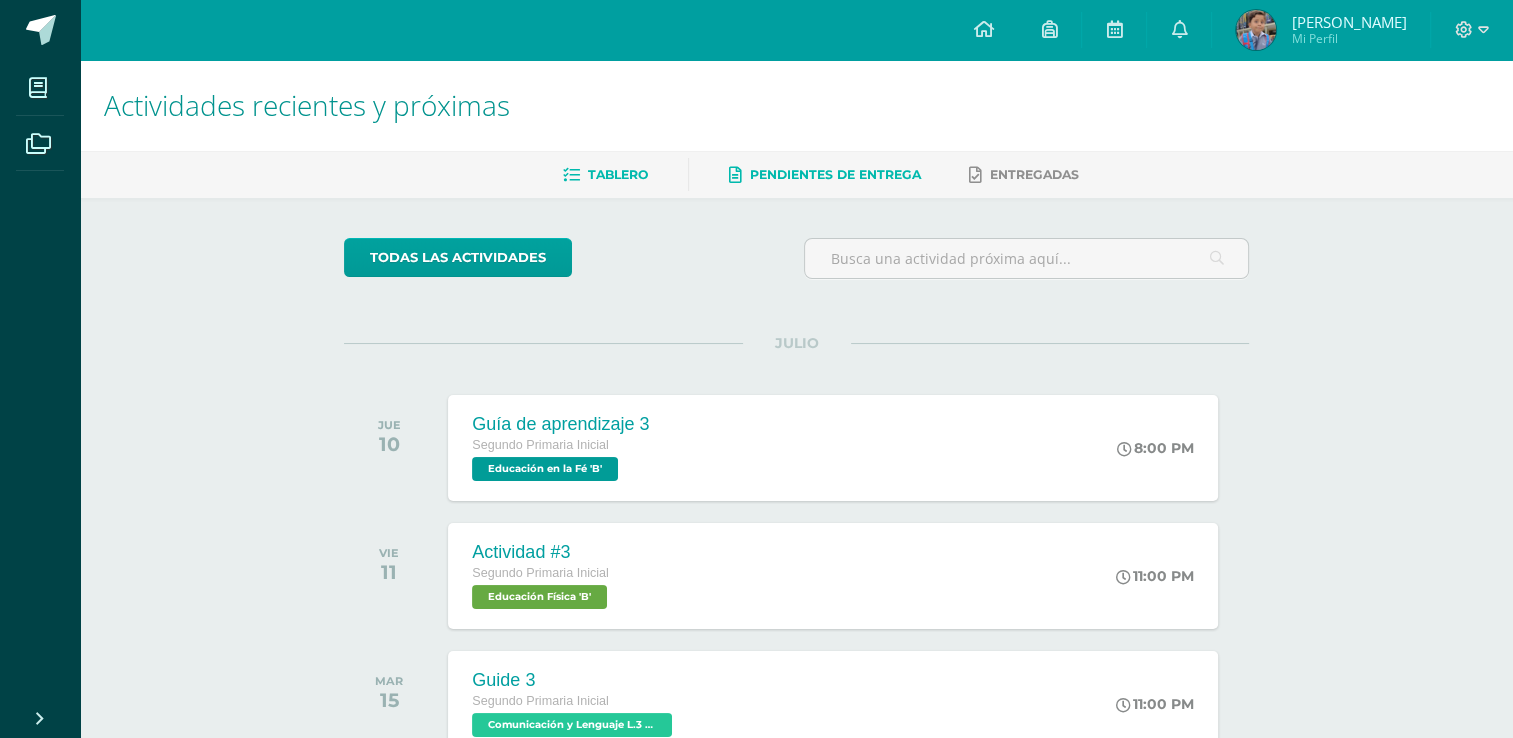 click on "Pendientes de entrega" at bounding box center [835, 174] 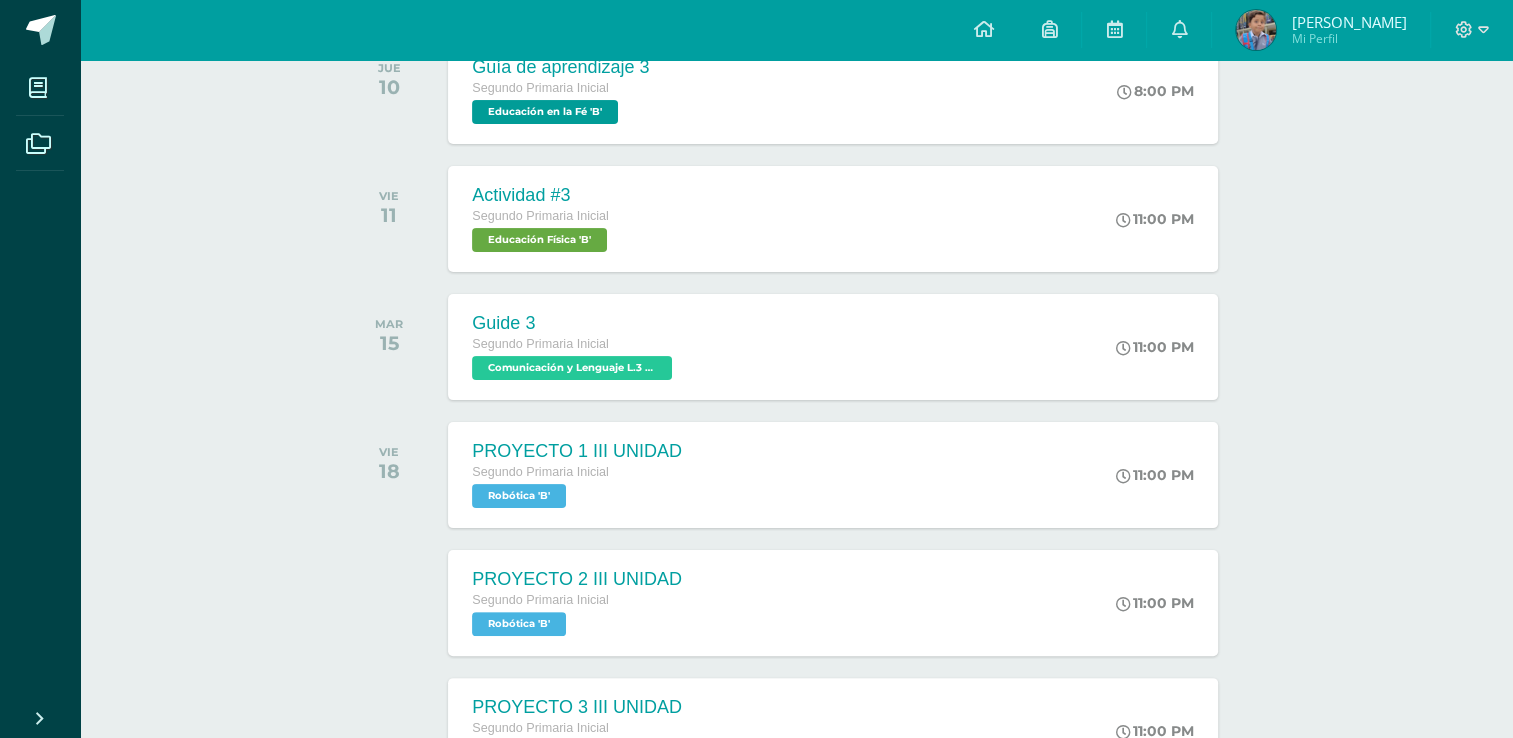 scroll, scrollTop: 360, scrollLeft: 0, axis: vertical 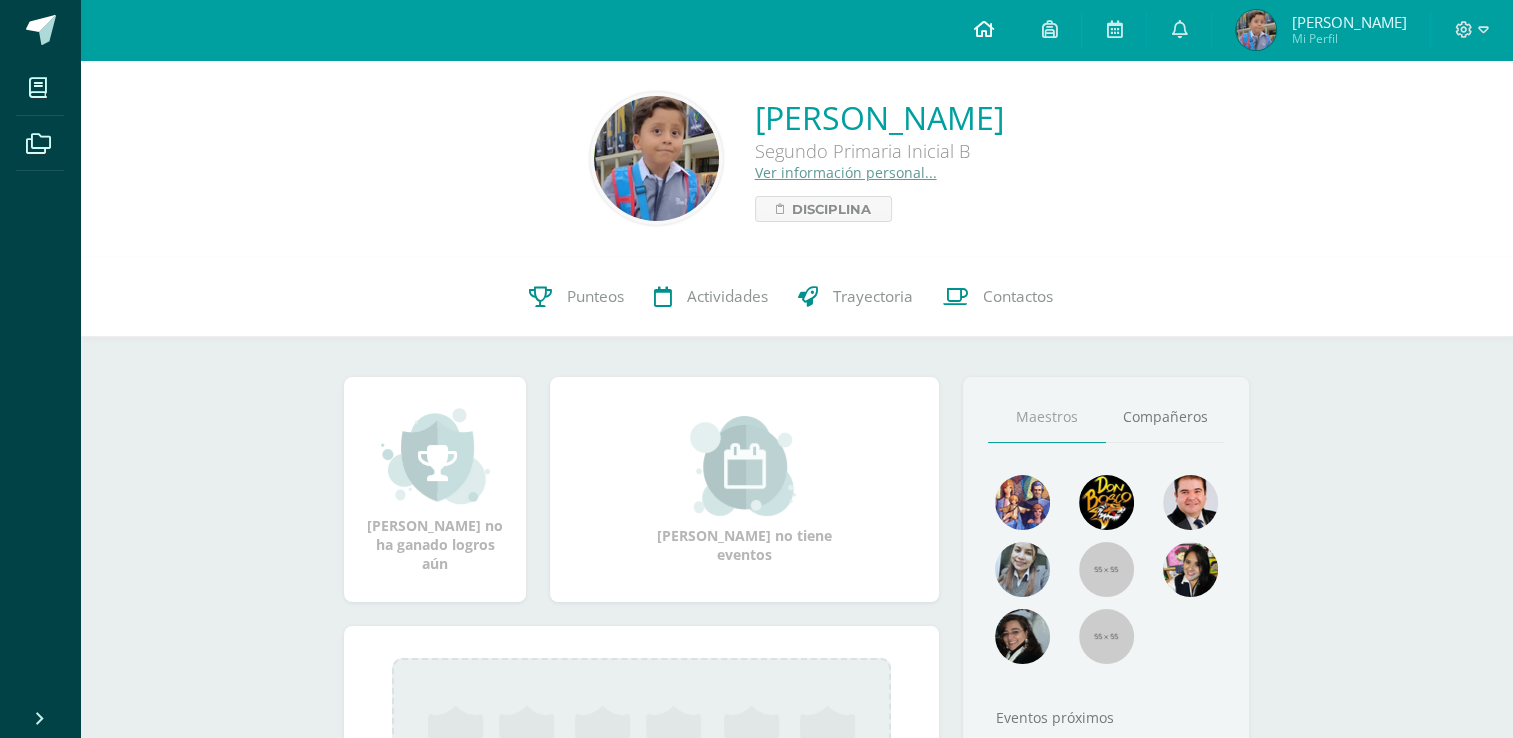 click at bounding box center (983, 29) 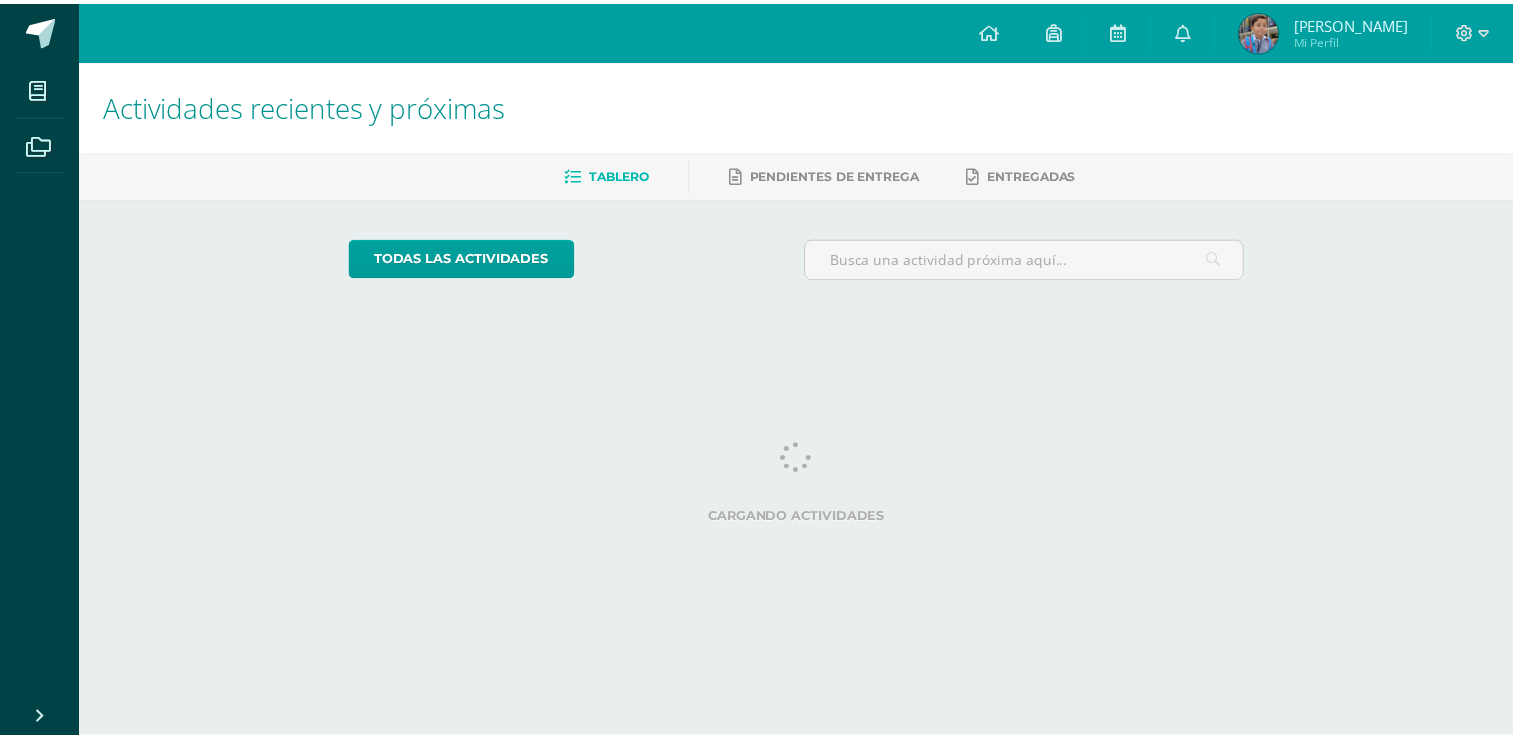 scroll, scrollTop: 0, scrollLeft: 0, axis: both 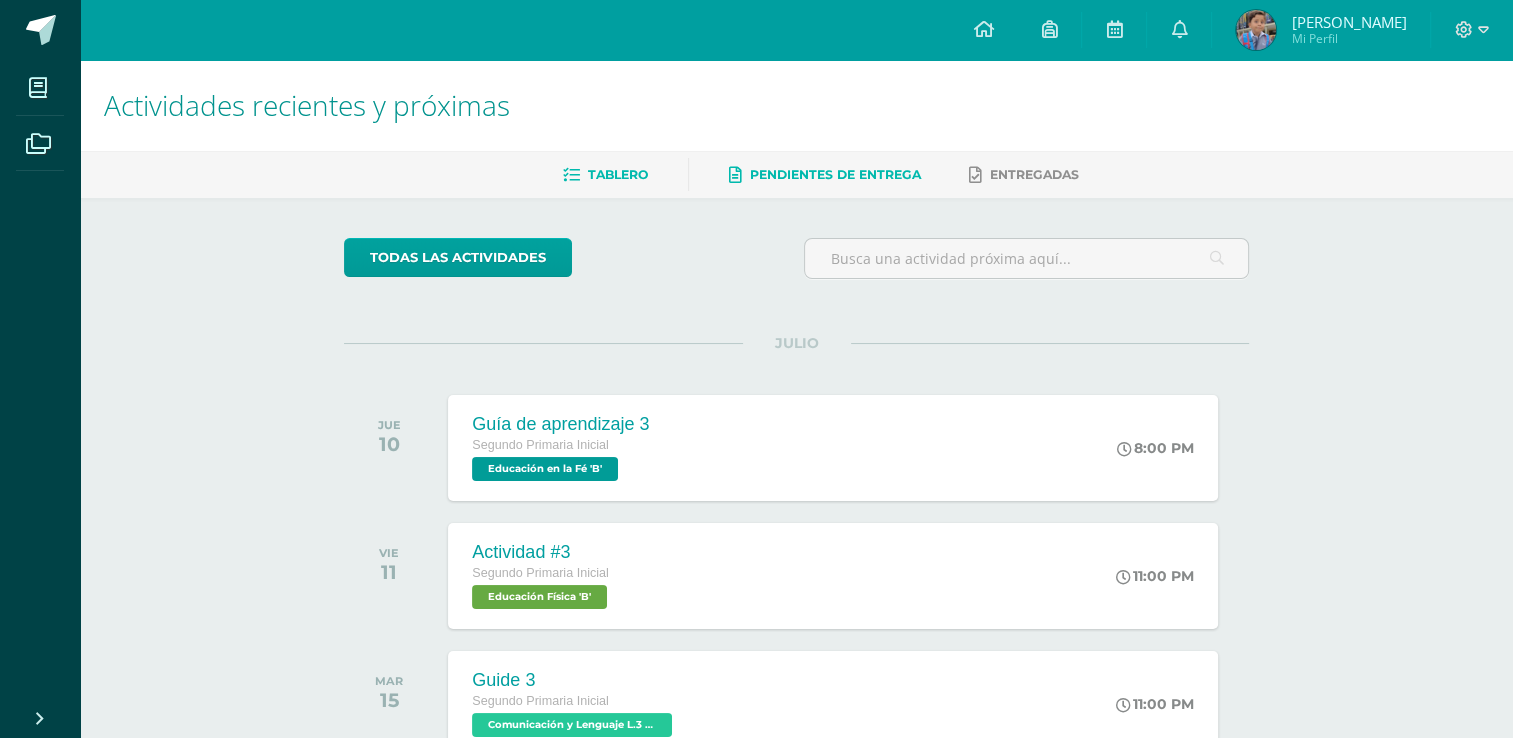 click on "Pendientes de entrega" at bounding box center [825, 175] 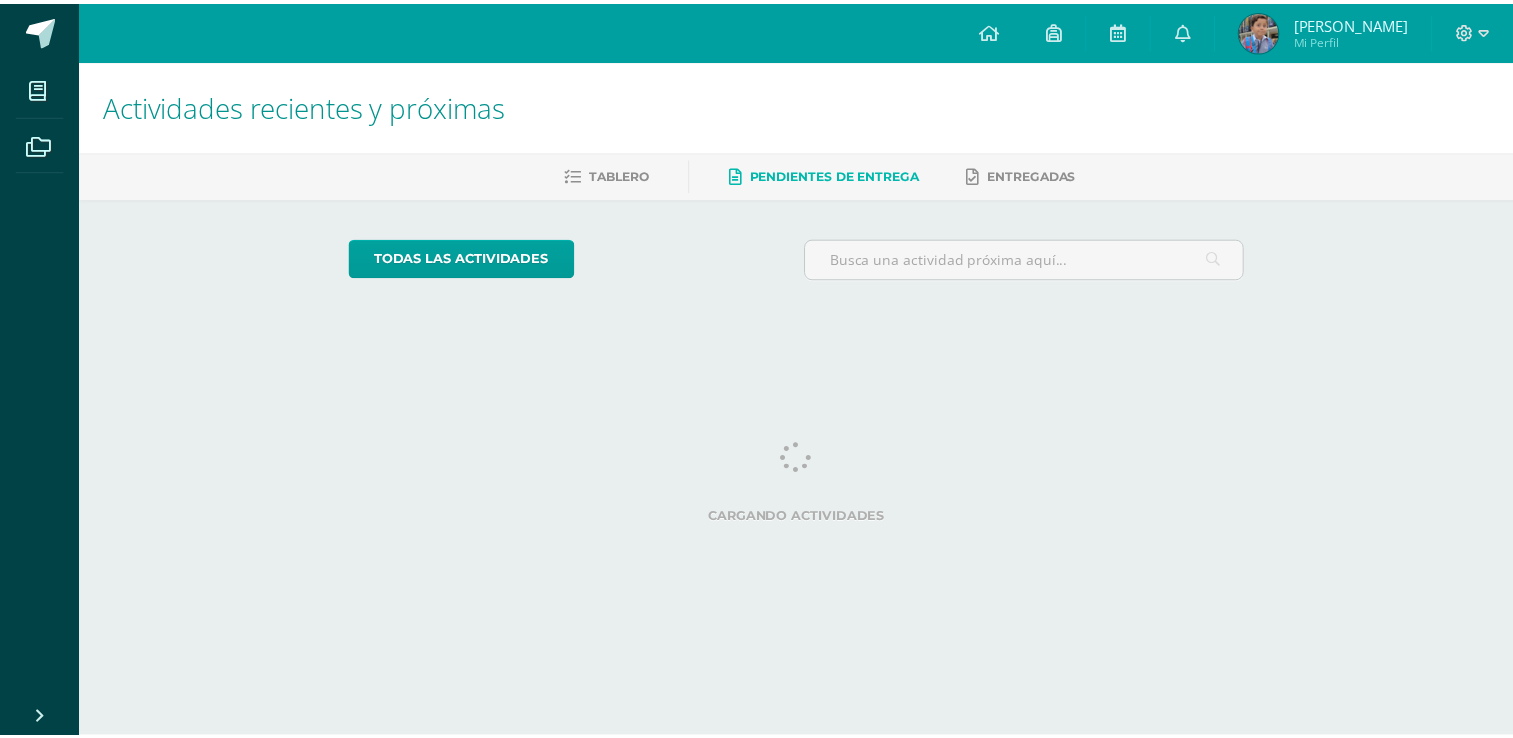scroll, scrollTop: 0, scrollLeft: 0, axis: both 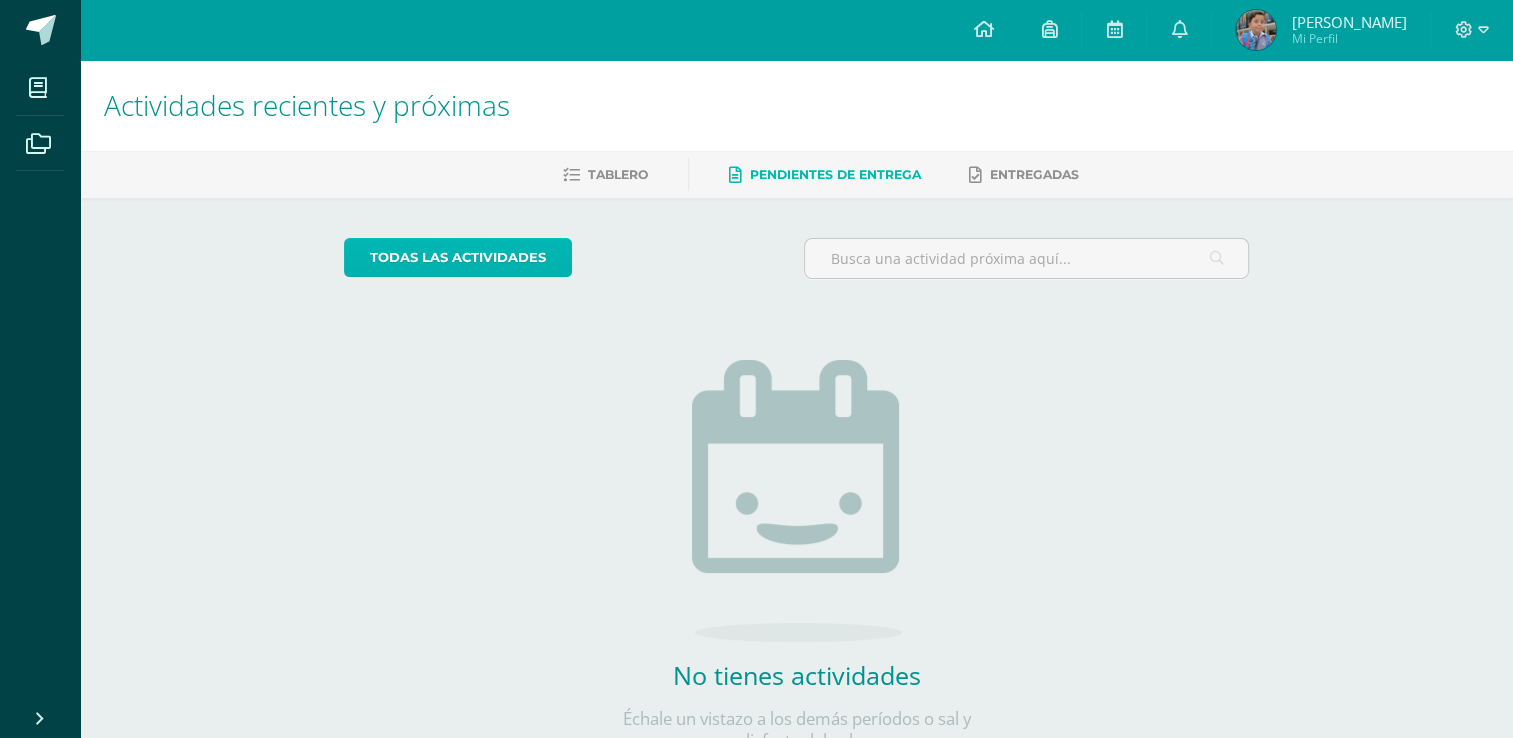 click on "todas las Actividades" at bounding box center (458, 257) 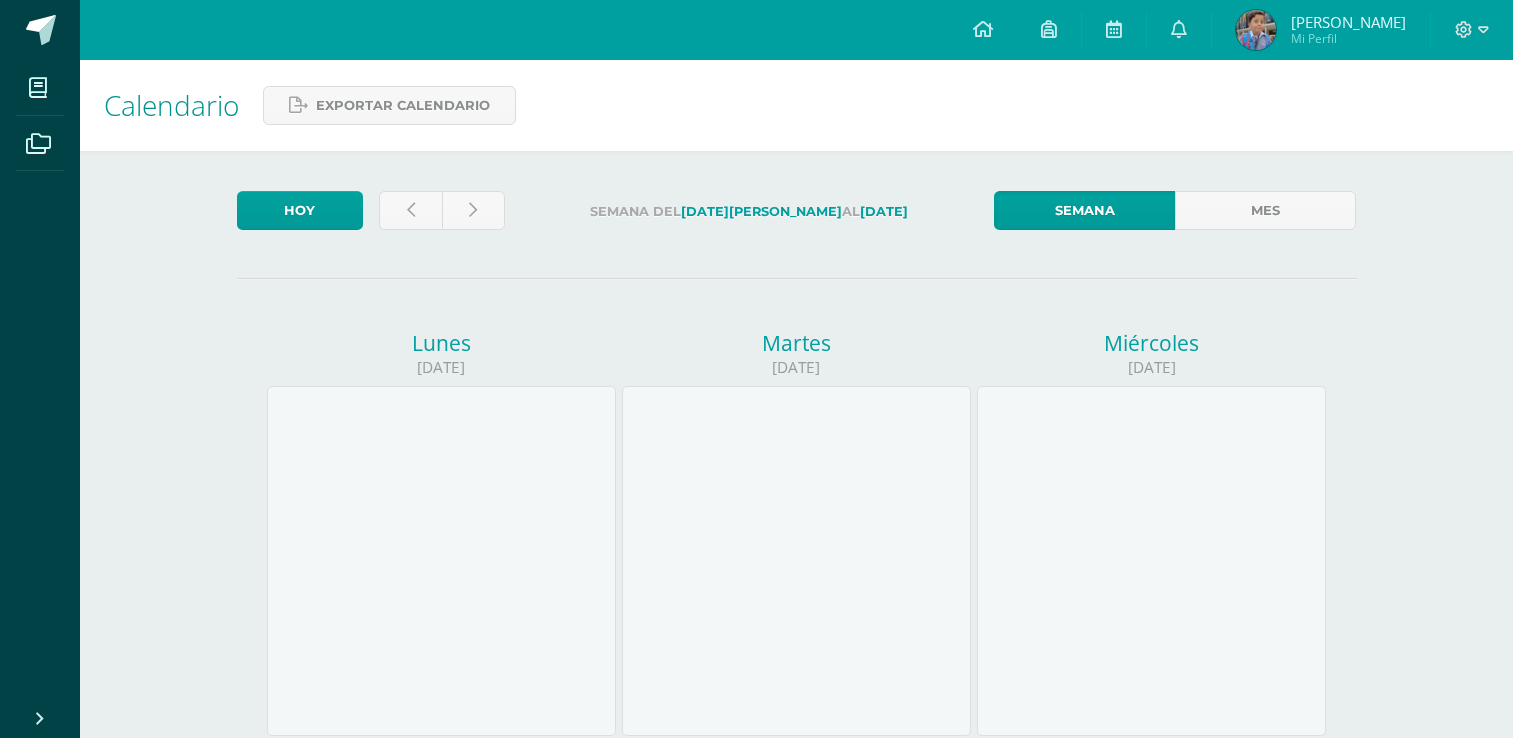 scroll, scrollTop: 0, scrollLeft: 0, axis: both 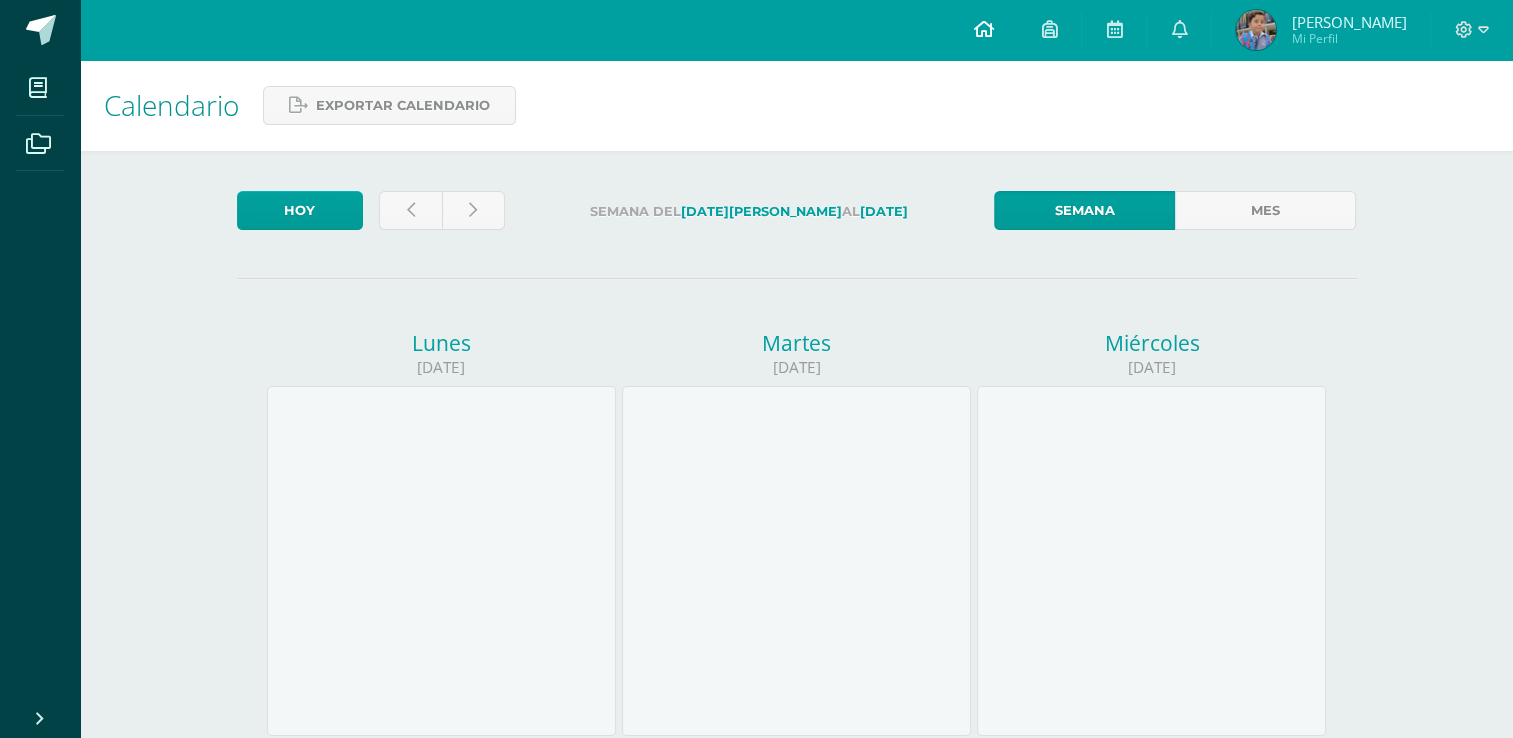 click at bounding box center [983, 29] 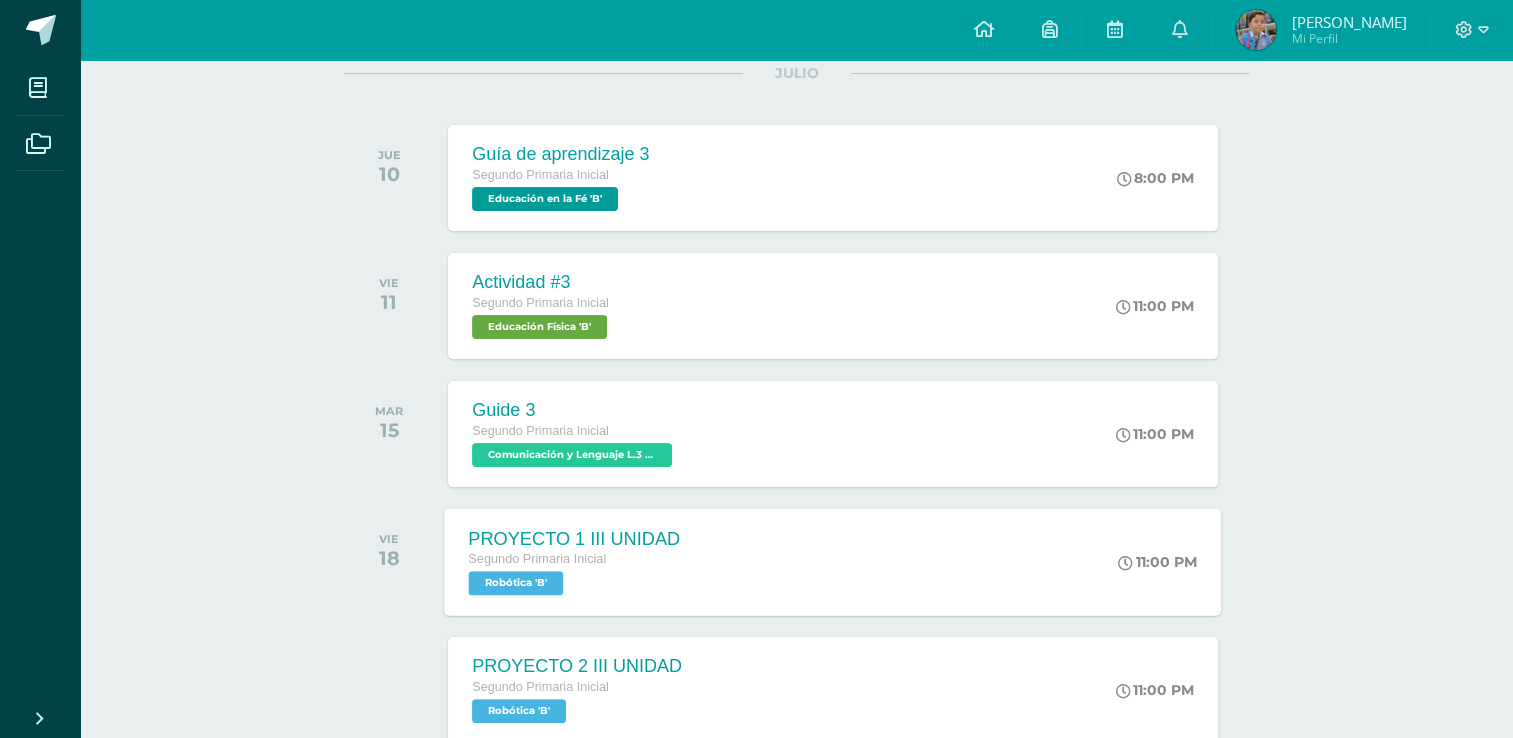 scroll, scrollTop: 320, scrollLeft: 0, axis: vertical 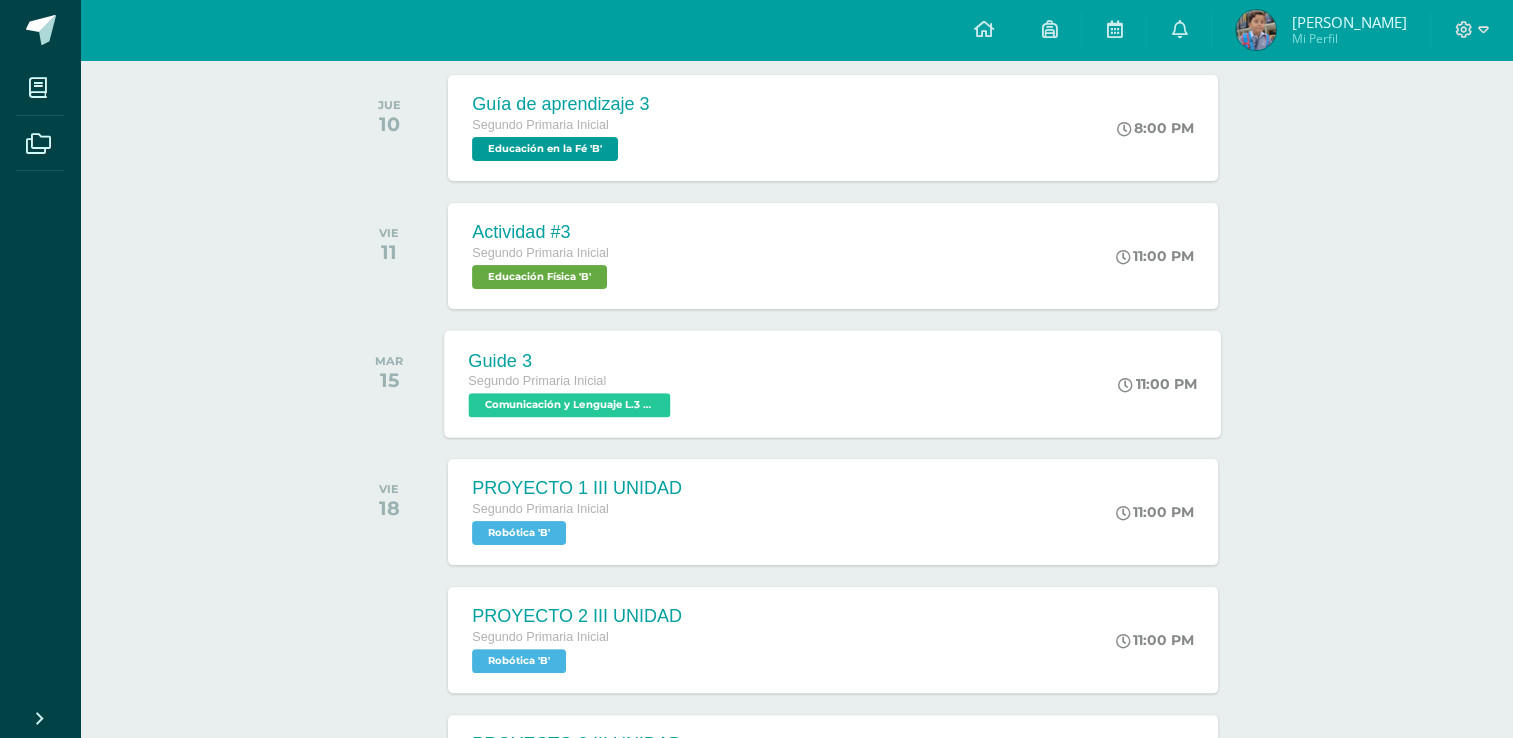 click on "Comunicación y Lenguaje L.3 (Inglés y Laboratorio) 'B'" at bounding box center [570, 405] 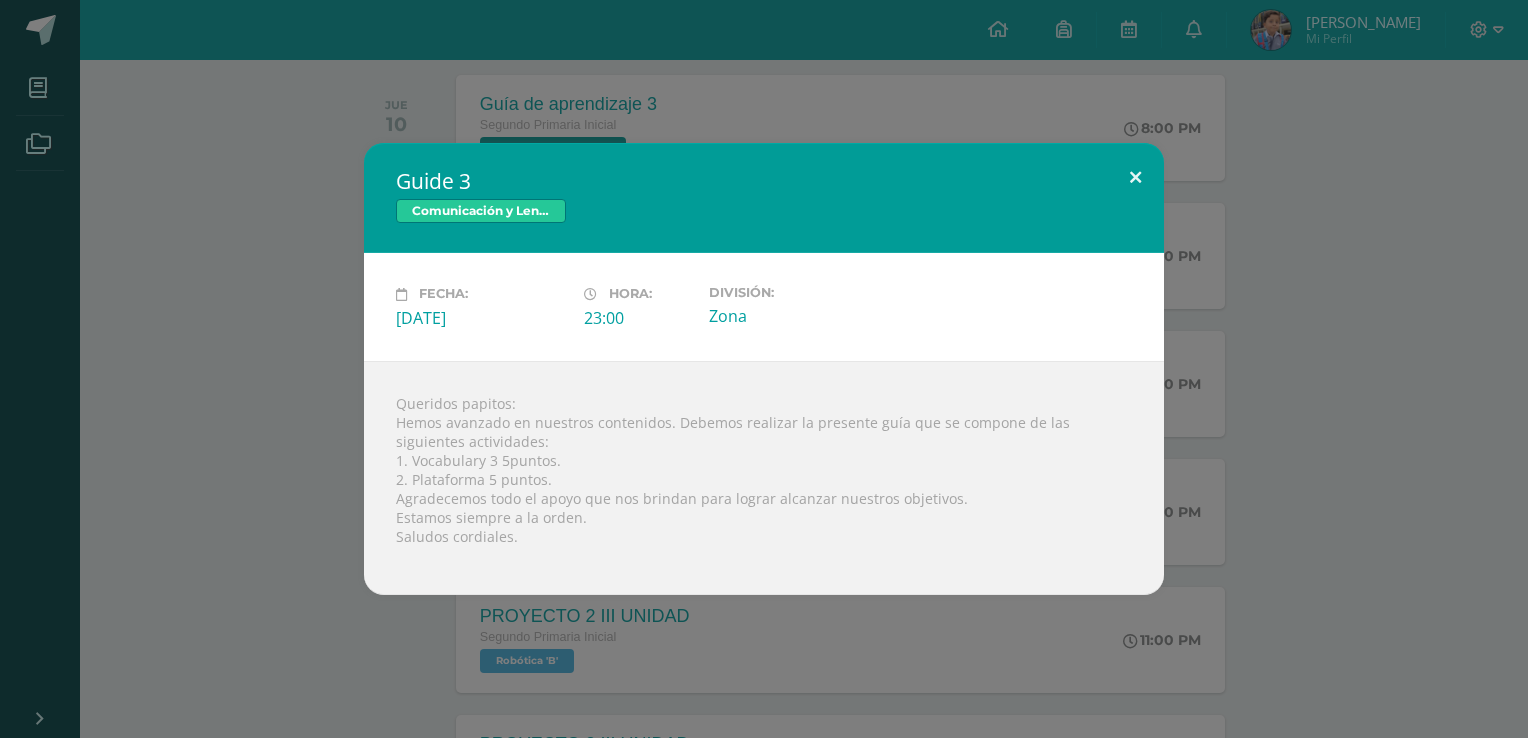 click at bounding box center [1135, 177] 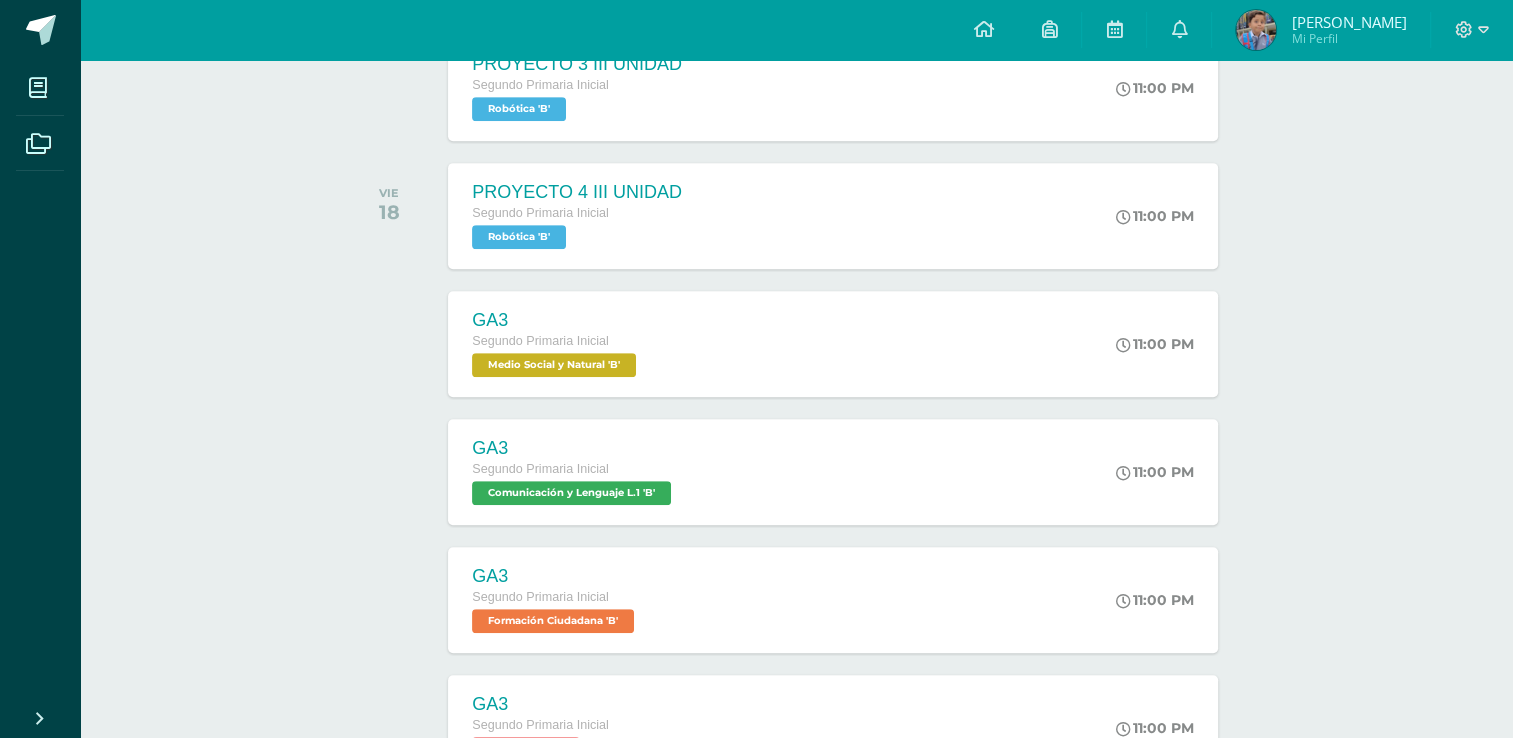 scroll, scrollTop: 1040, scrollLeft: 0, axis: vertical 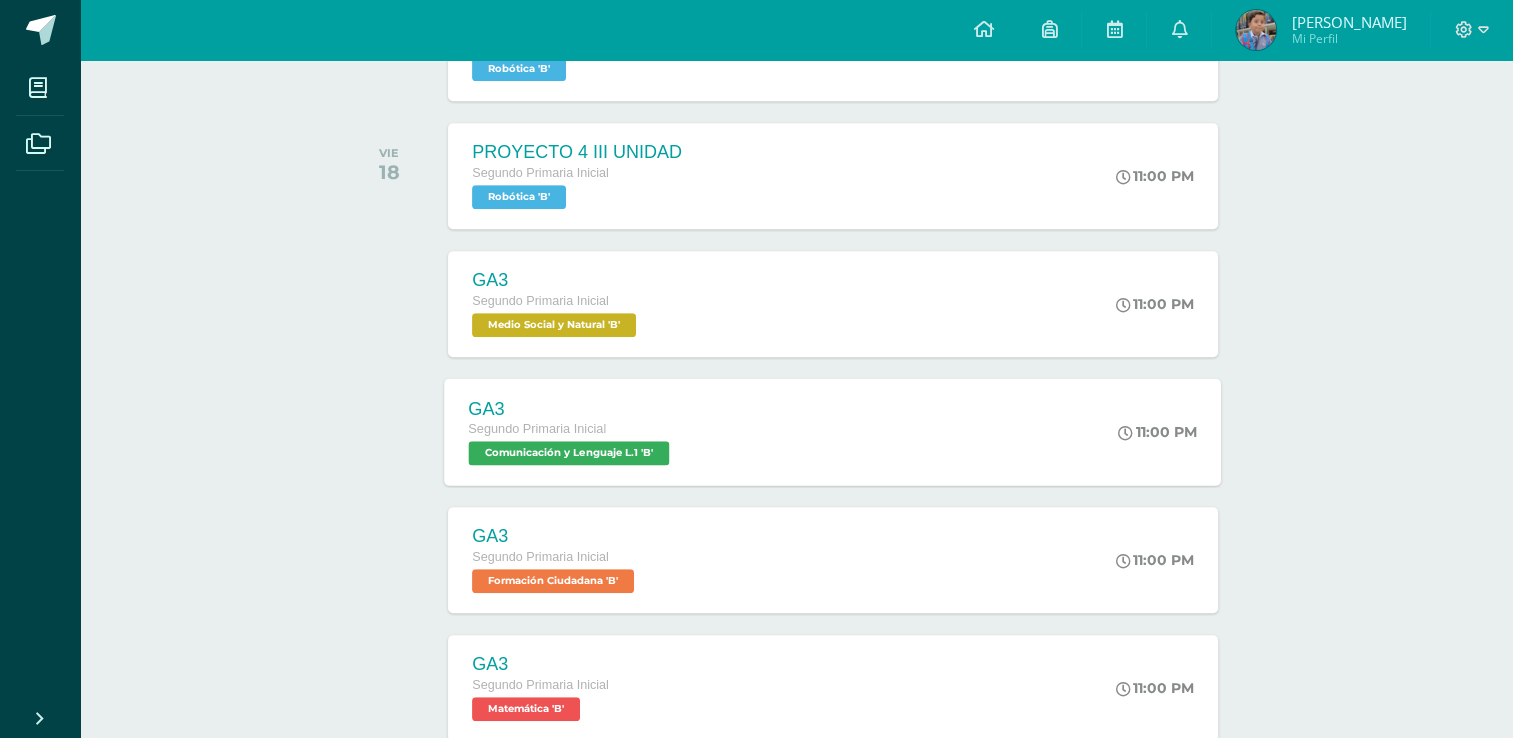 click on "Comunicación y Lenguaje L.1 'B'" at bounding box center (569, 453) 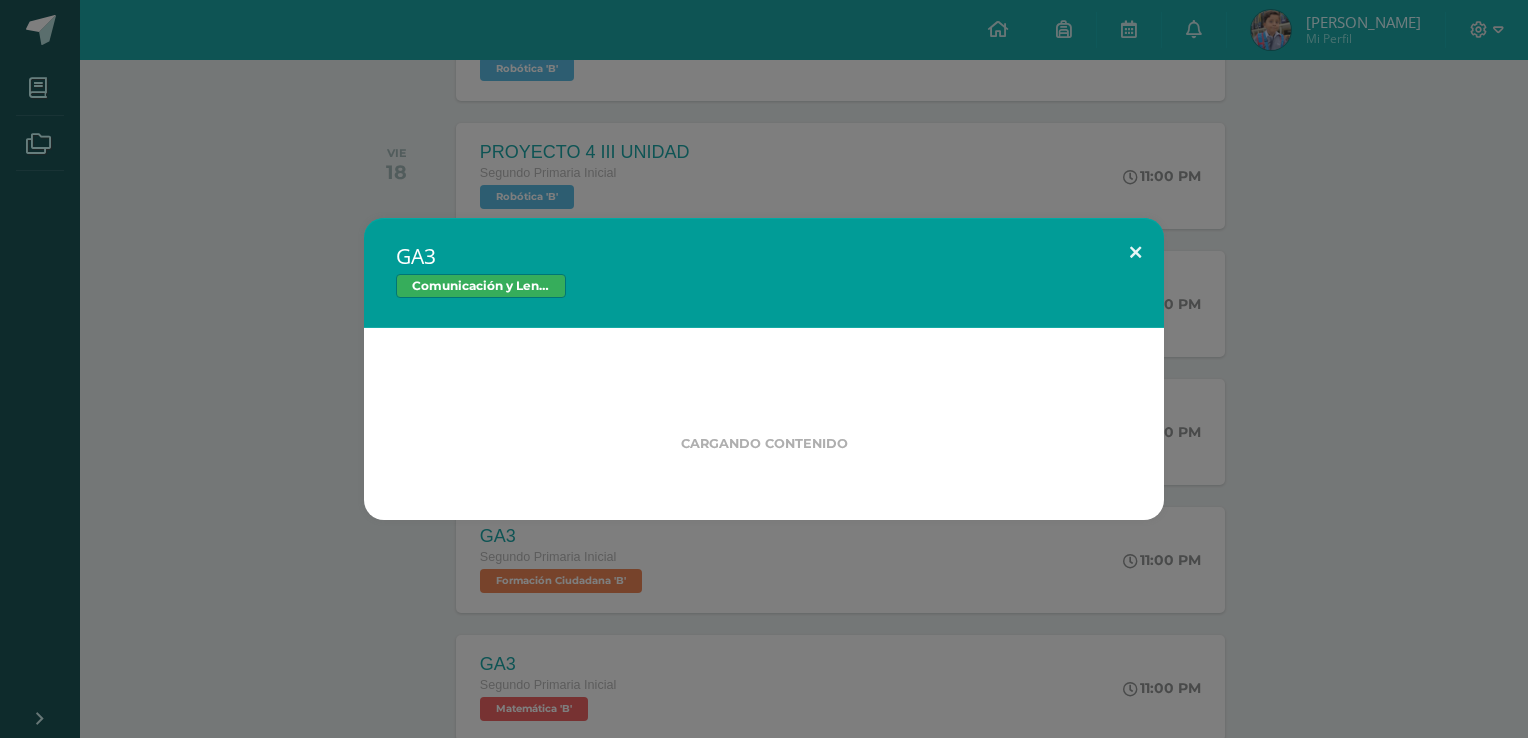click at bounding box center (1135, 252) 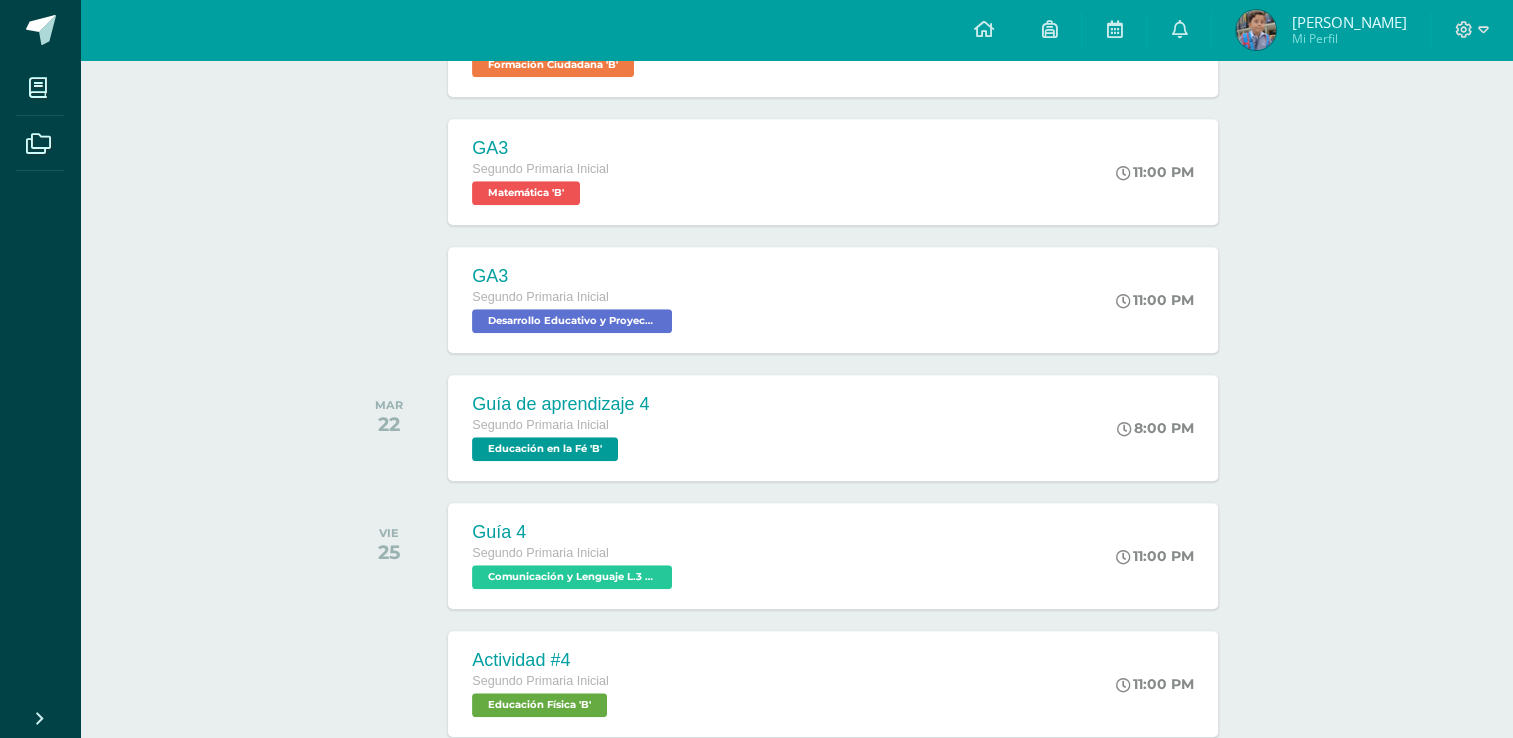 scroll, scrollTop: 1560, scrollLeft: 0, axis: vertical 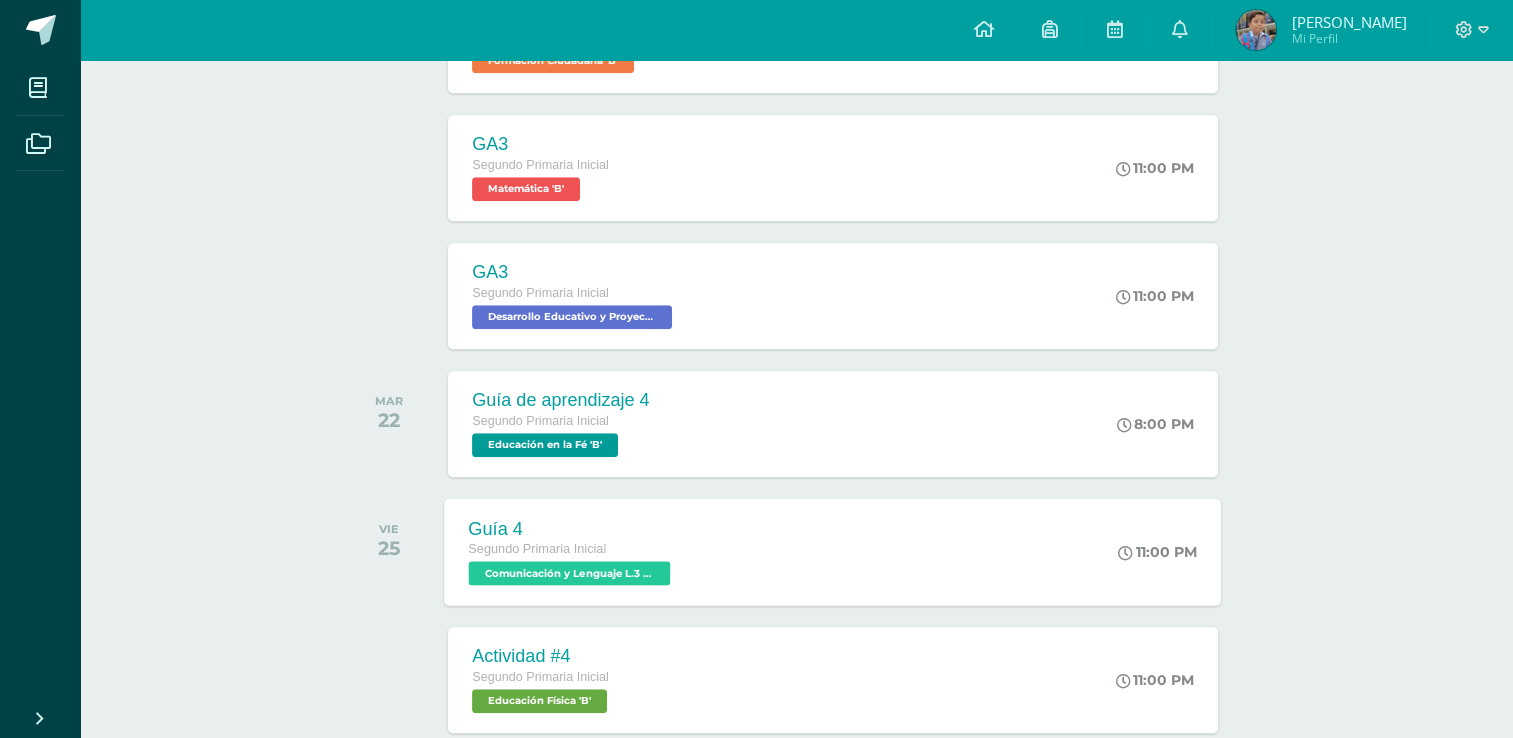 click on "Comunicación y Lenguaje L.3 (Inglés y Laboratorio) 'B'" at bounding box center (570, 573) 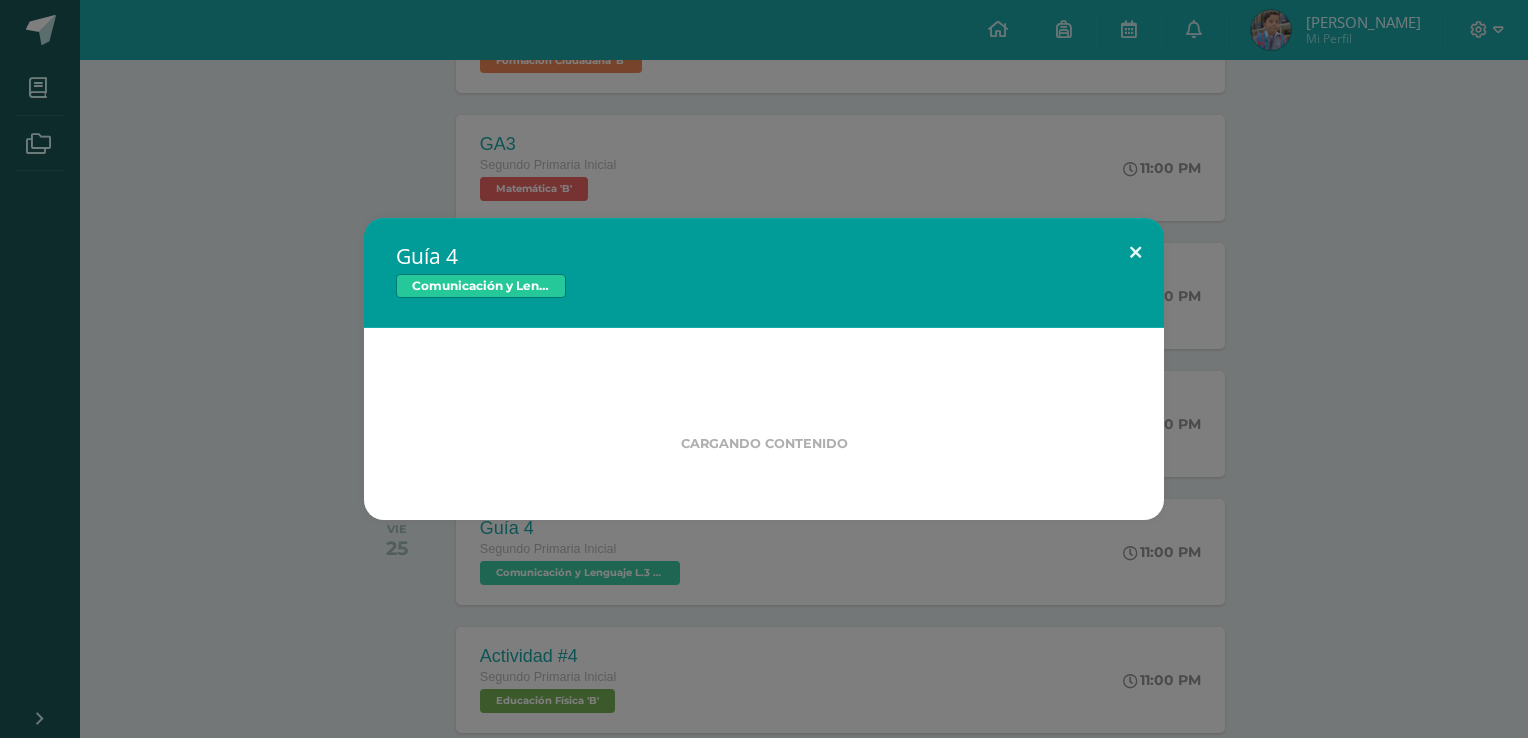 click at bounding box center (1135, 252) 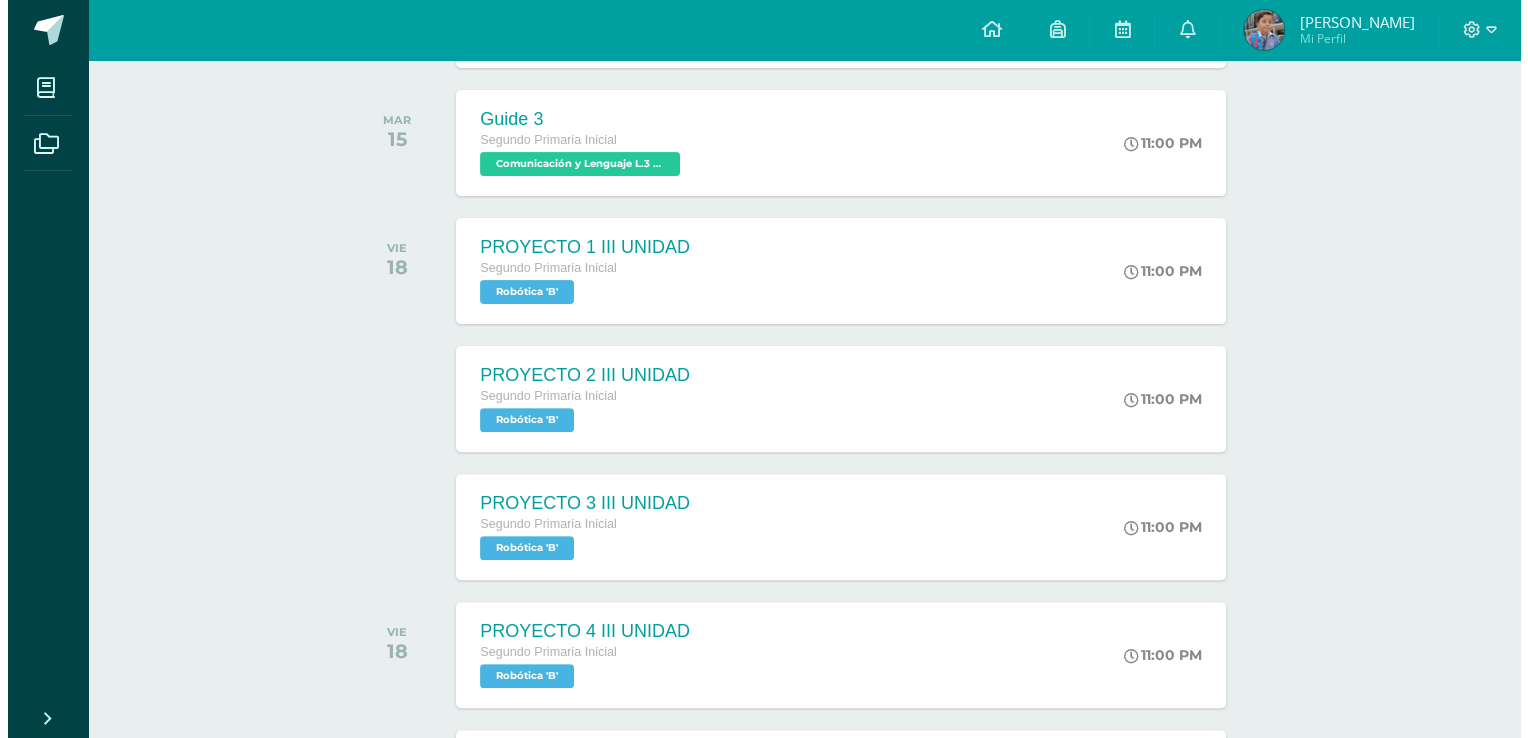 scroll, scrollTop: 560, scrollLeft: 0, axis: vertical 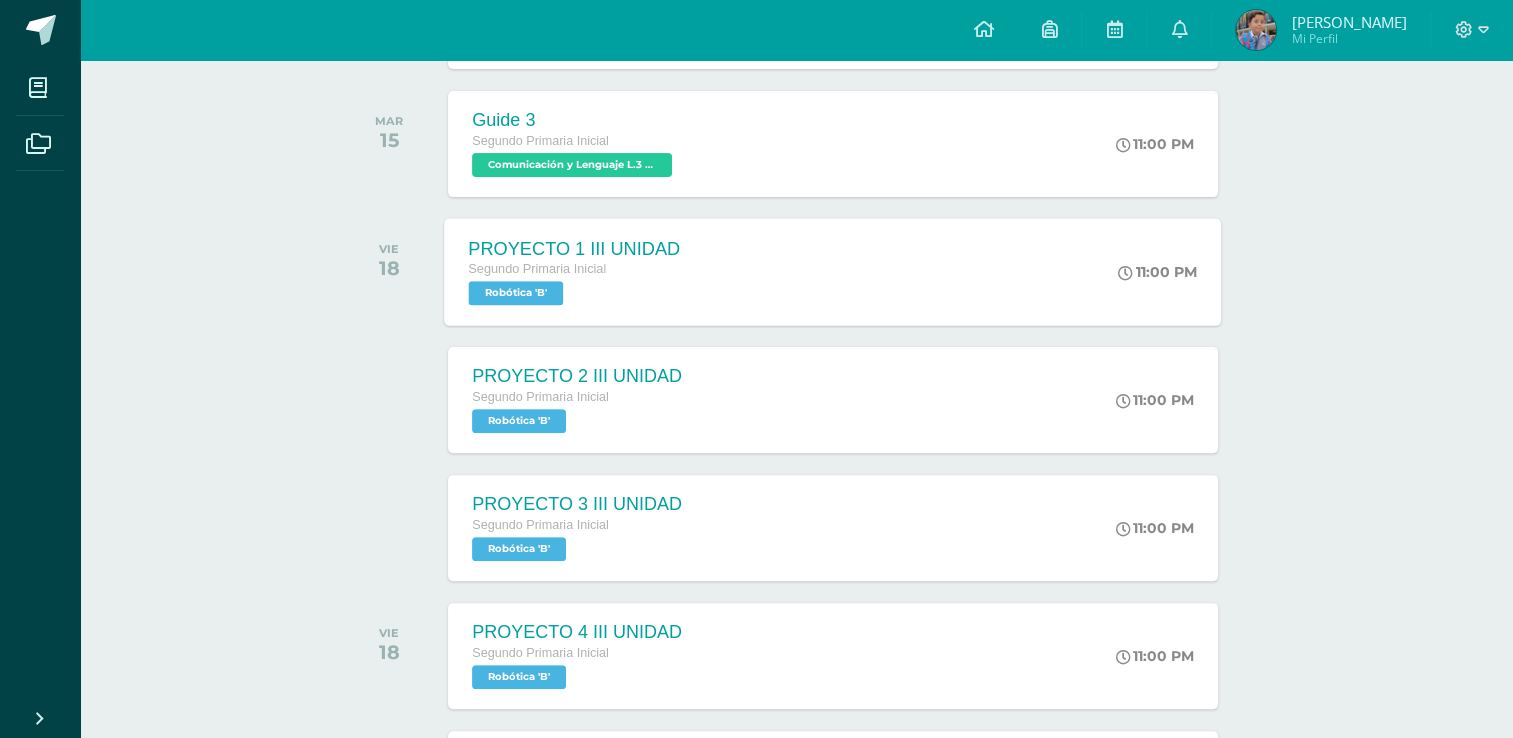 click on "PROYECTO 1 III UNIDAD" at bounding box center (575, 248) 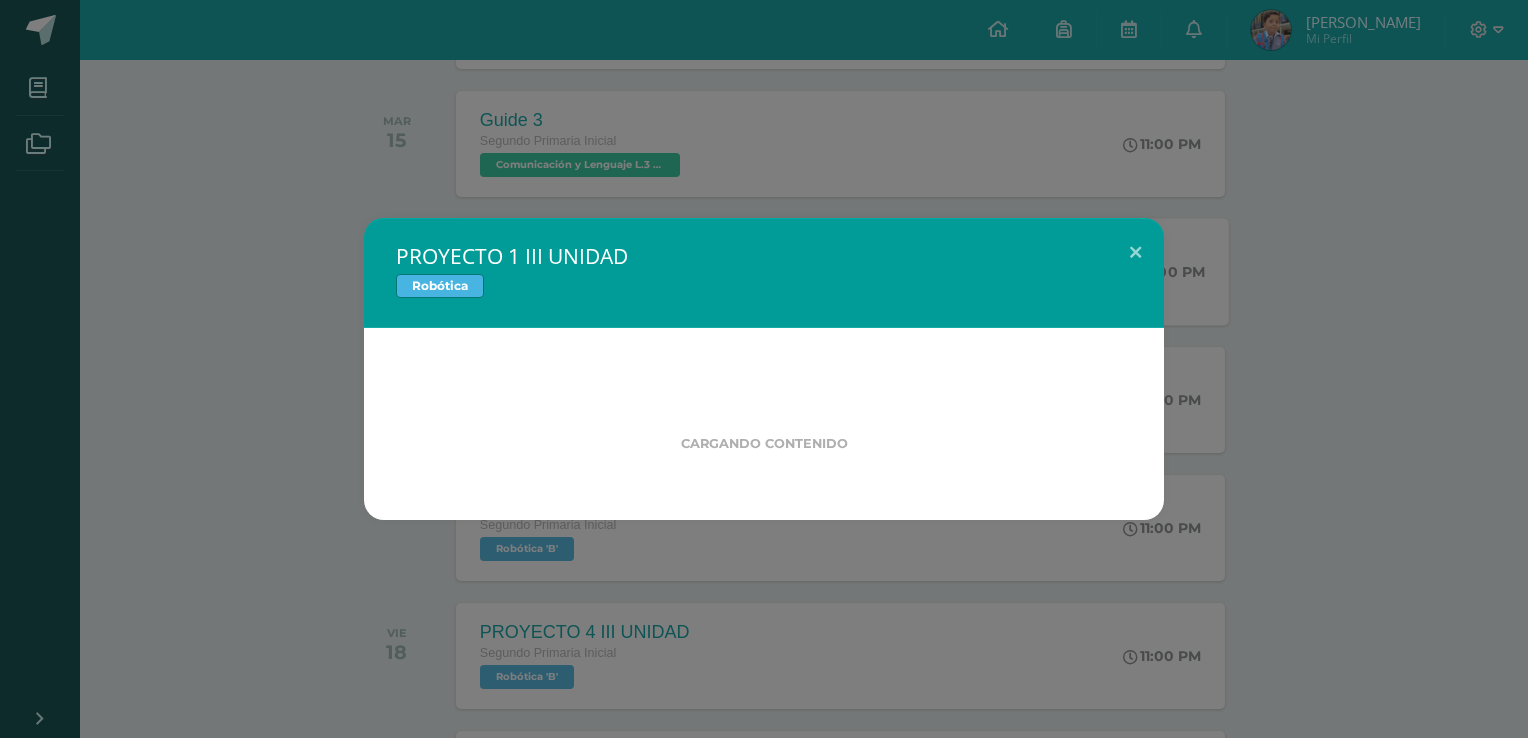 click on "PROYECTO 1 III UNIDAD
Robótica" at bounding box center (764, 273) 